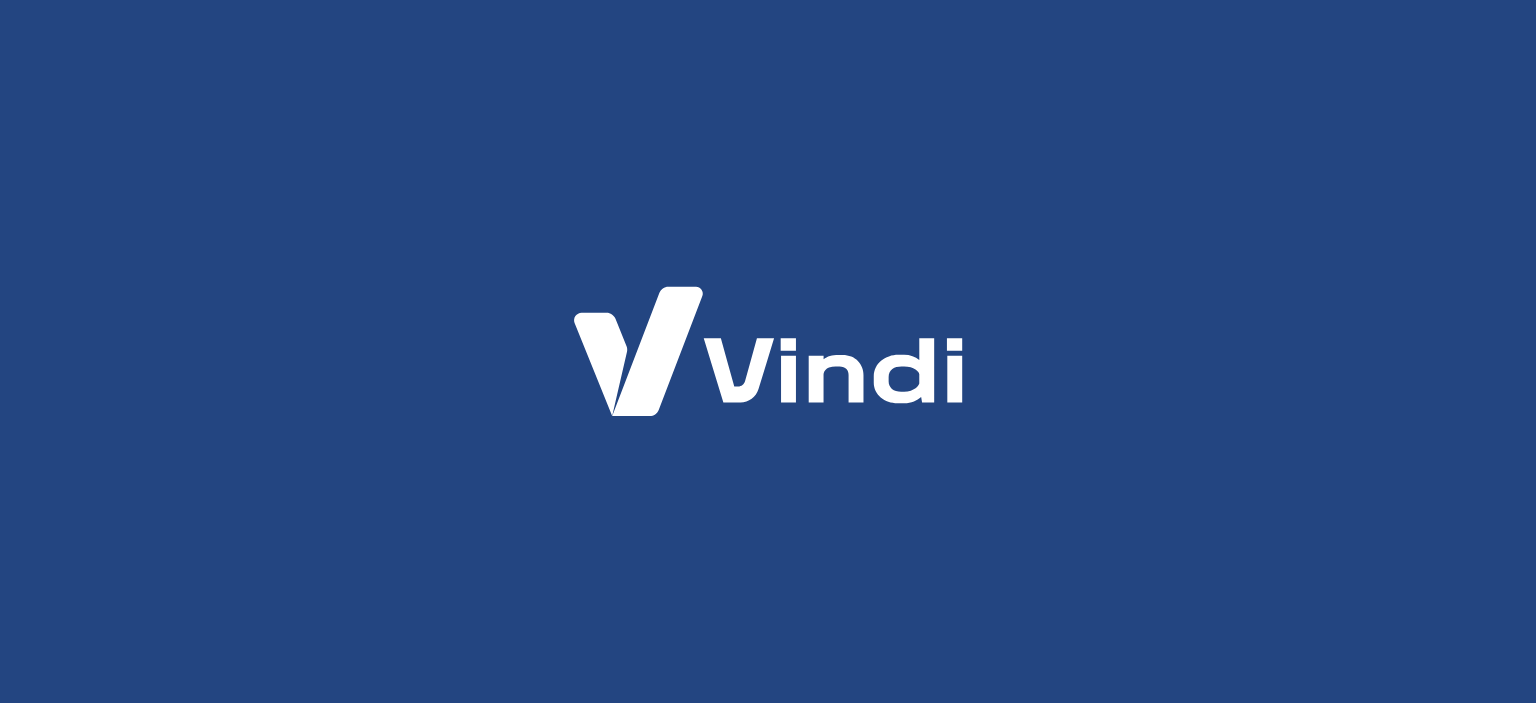 scroll, scrollTop: 0, scrollLeft: 0, axis: both 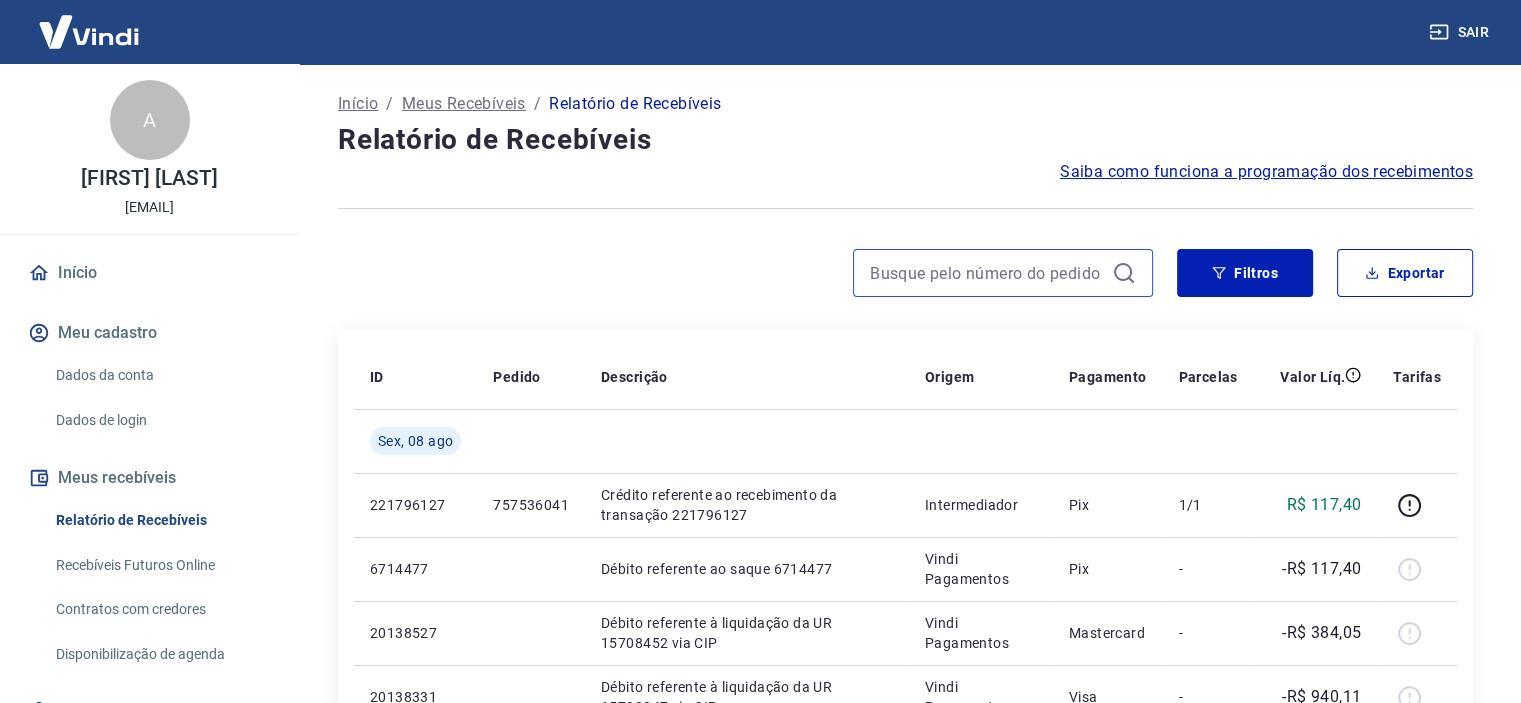 click at bounding box center [987, 273] 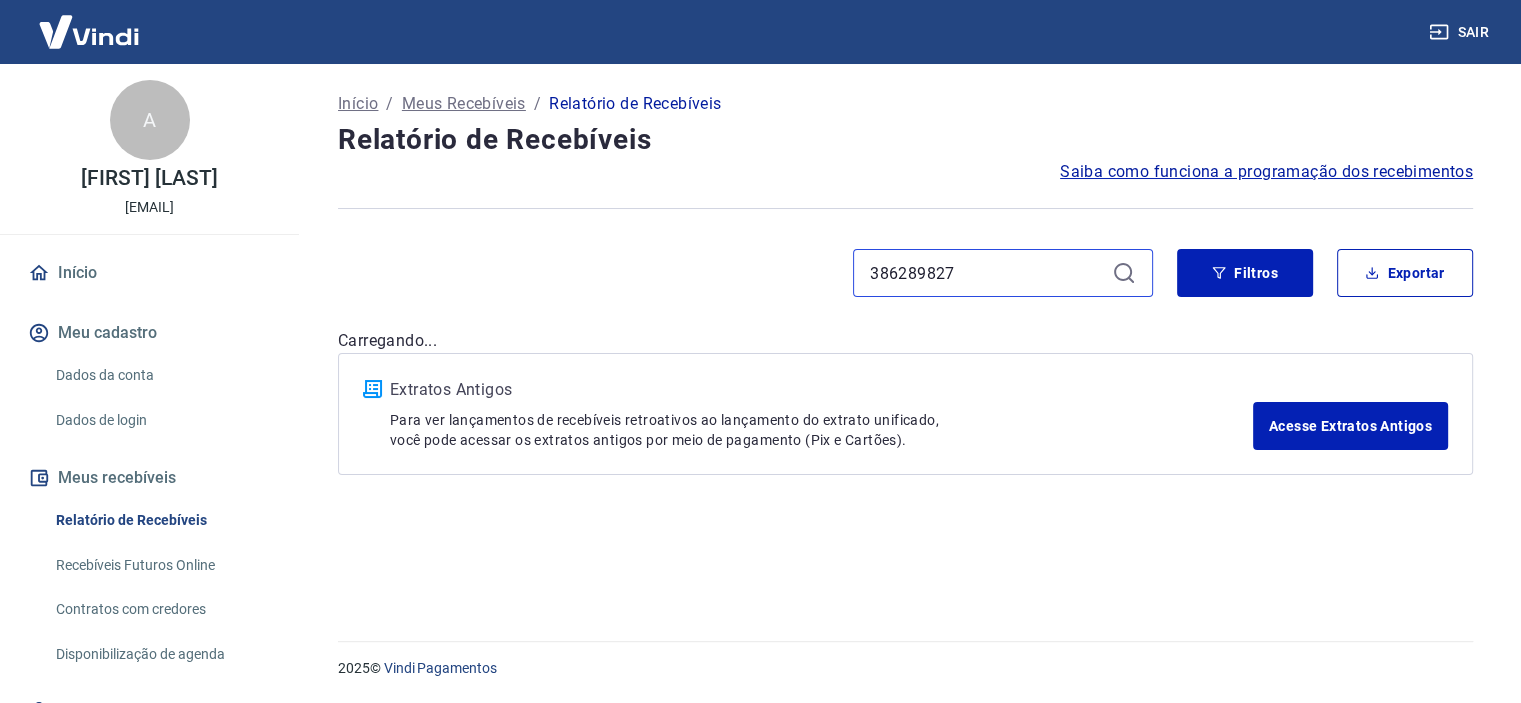 type on "386289827" 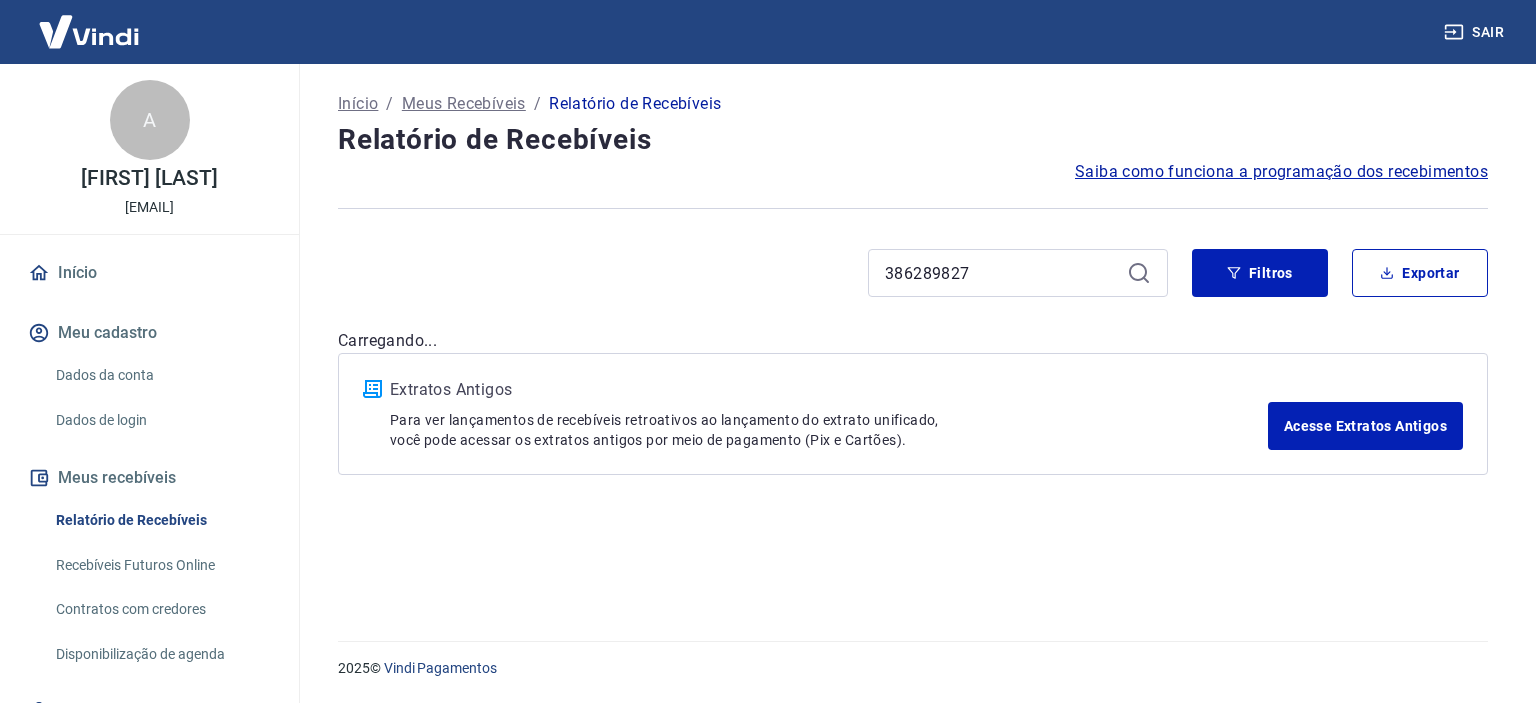 click on "386289827" at bounding box center [1018, 273] 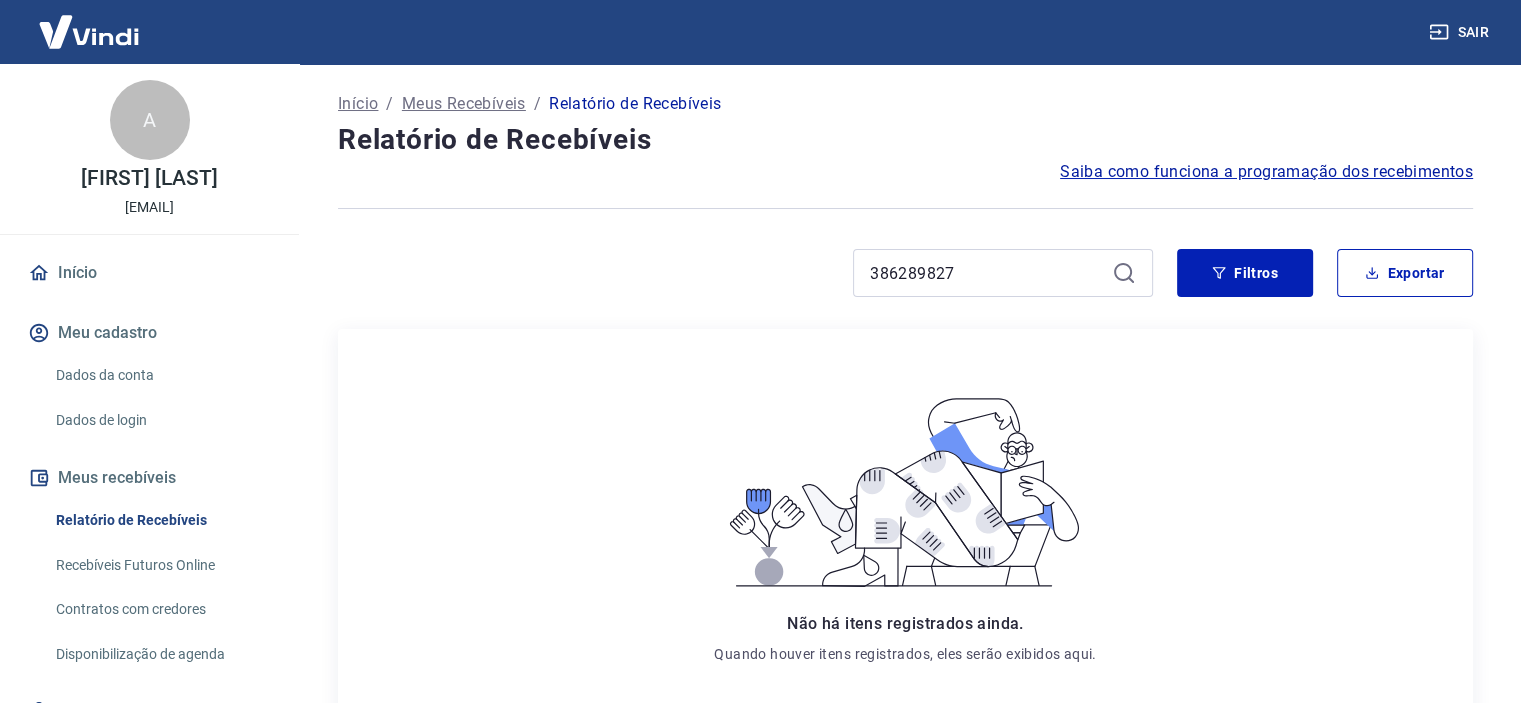click 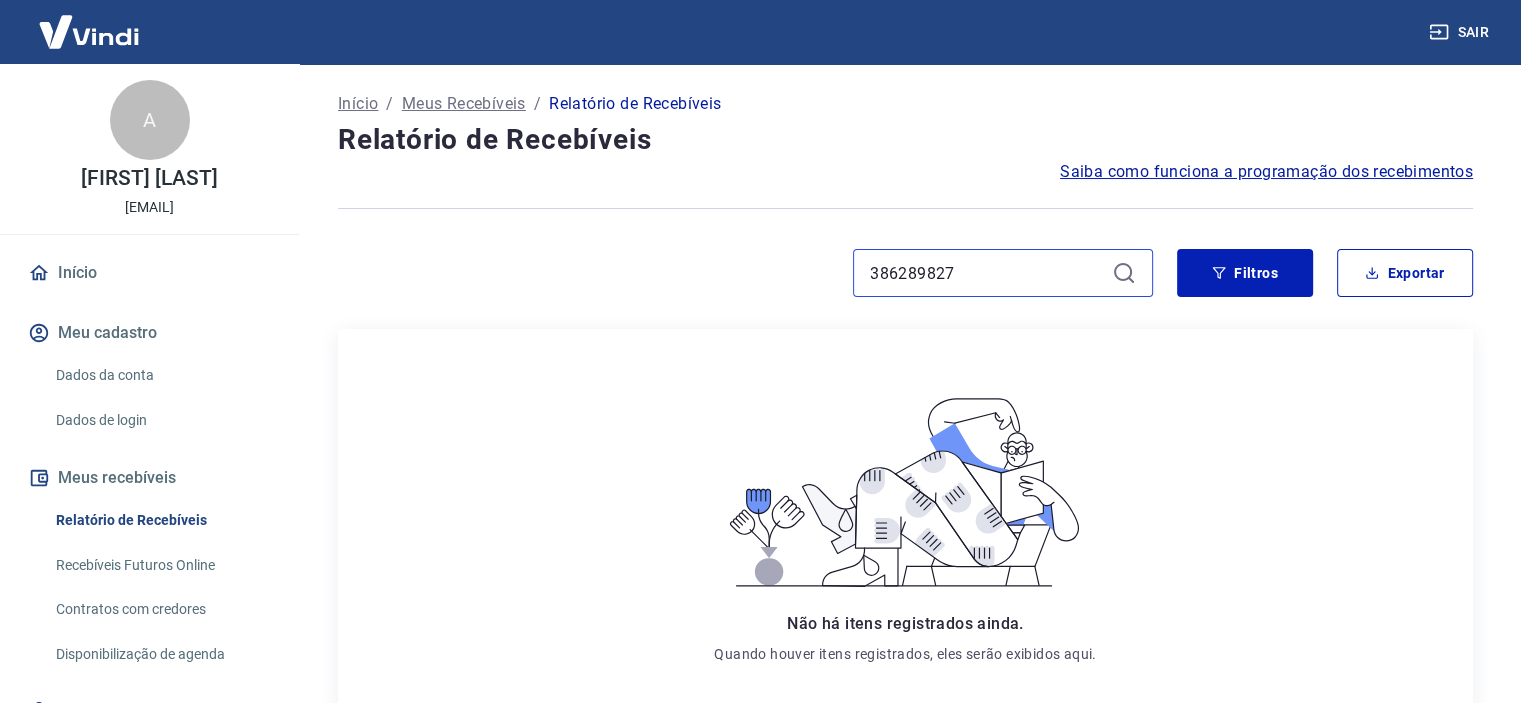 click on "386289827" at bounding box center [987, 273] 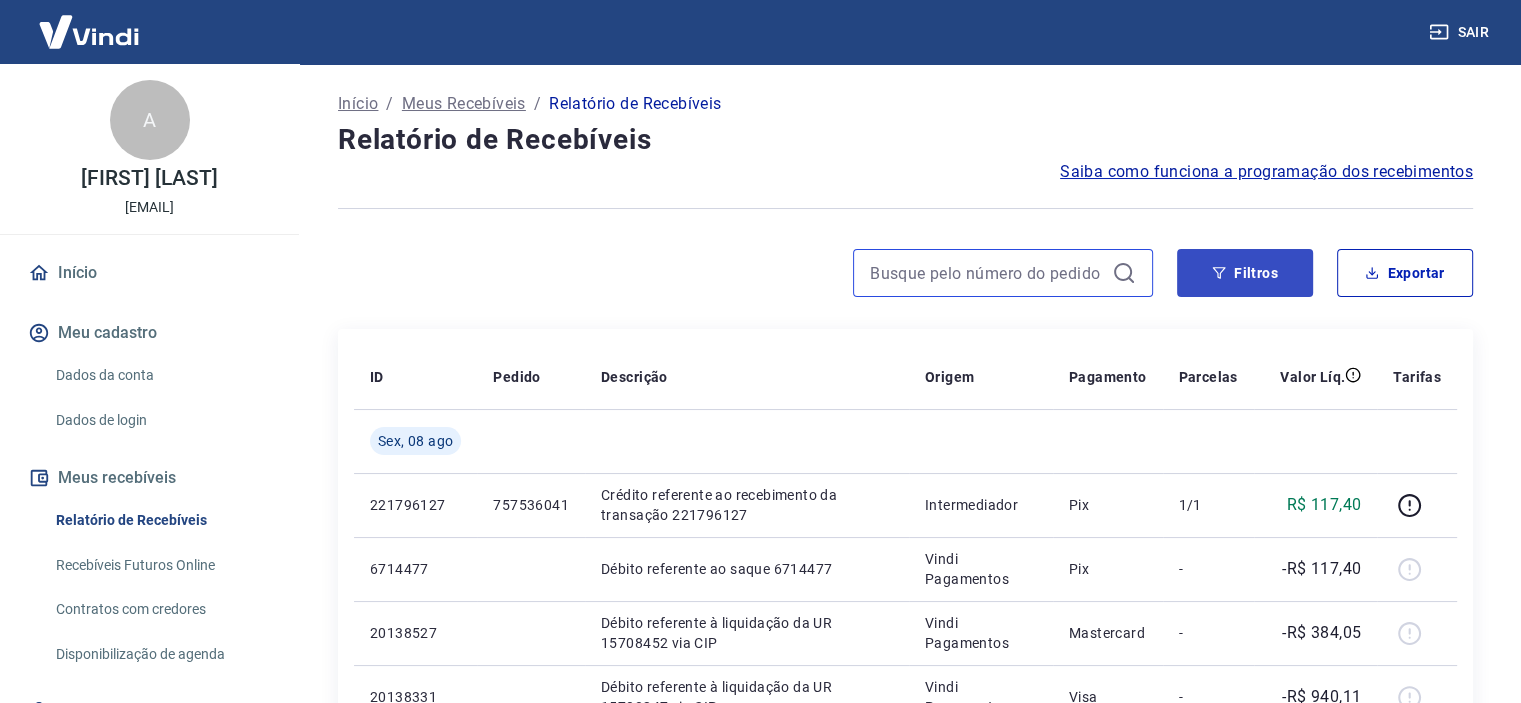 type 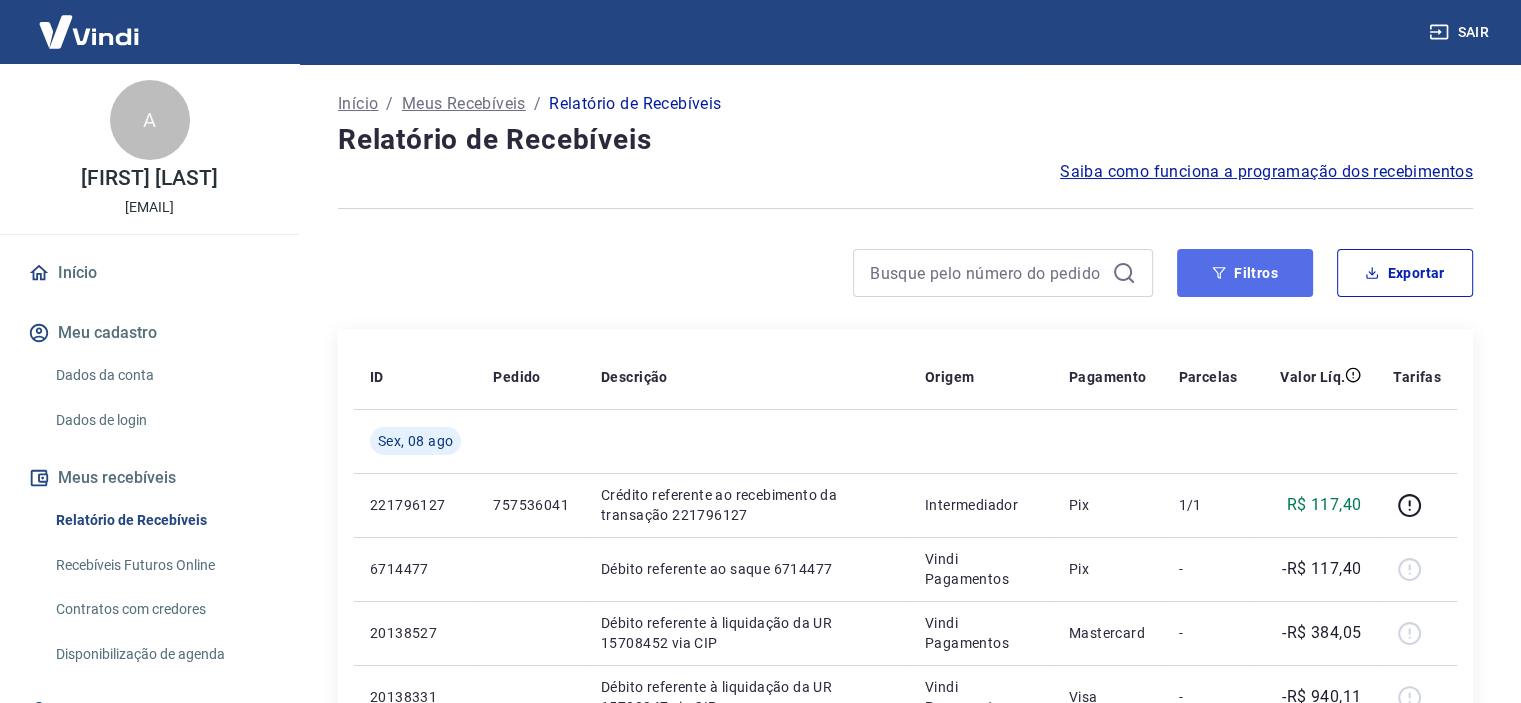 click on "Filtros" at bounding box center [1245, 273] 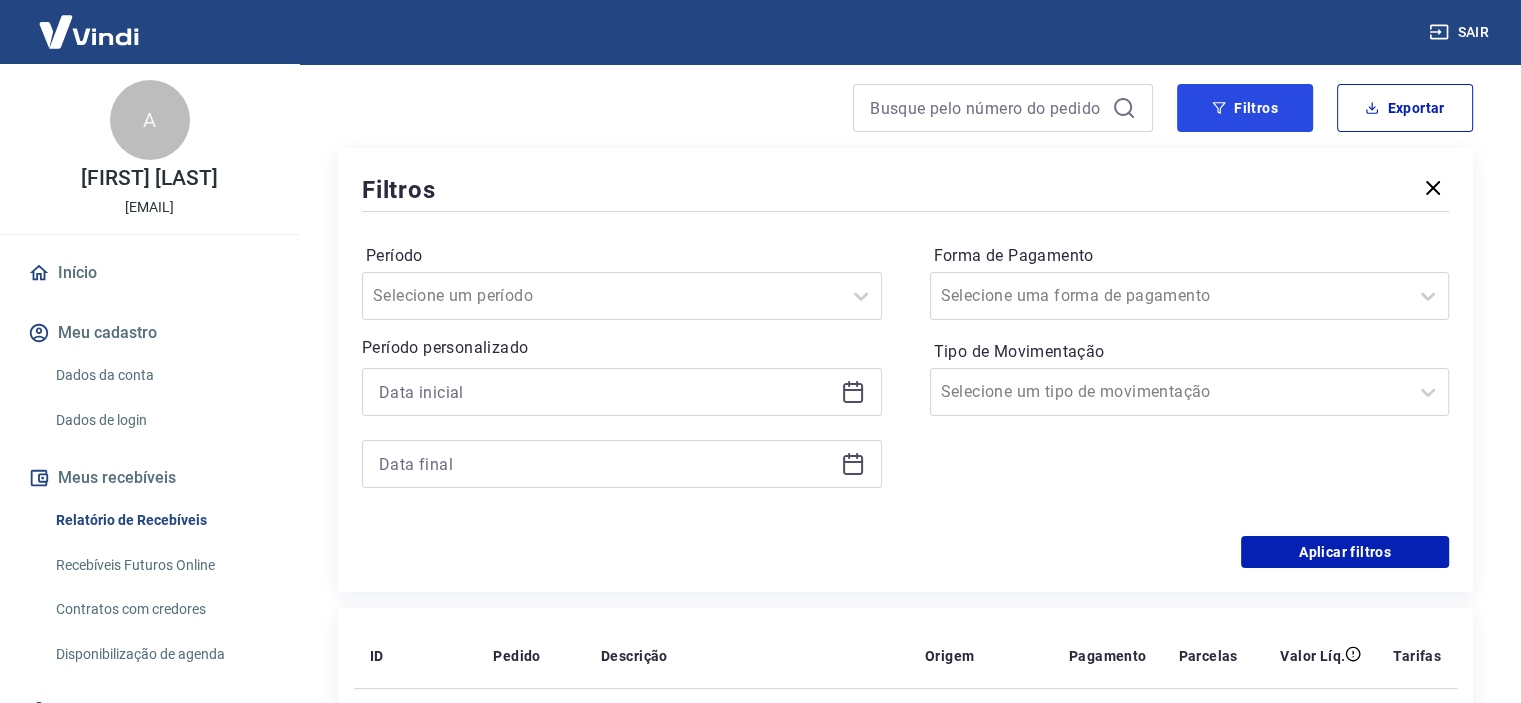 scroll, scrollTop: 200, scrollLeft: 0, axis: vertical 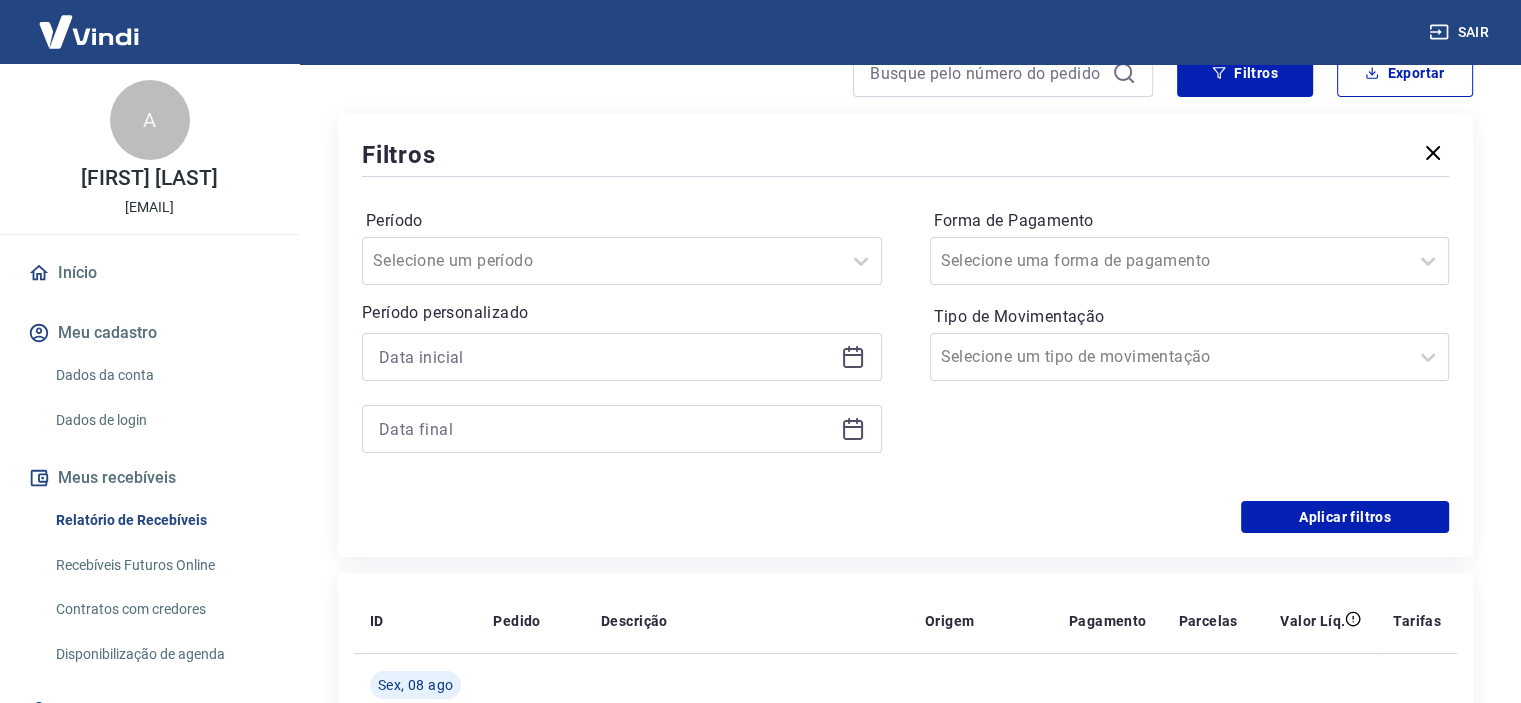 click 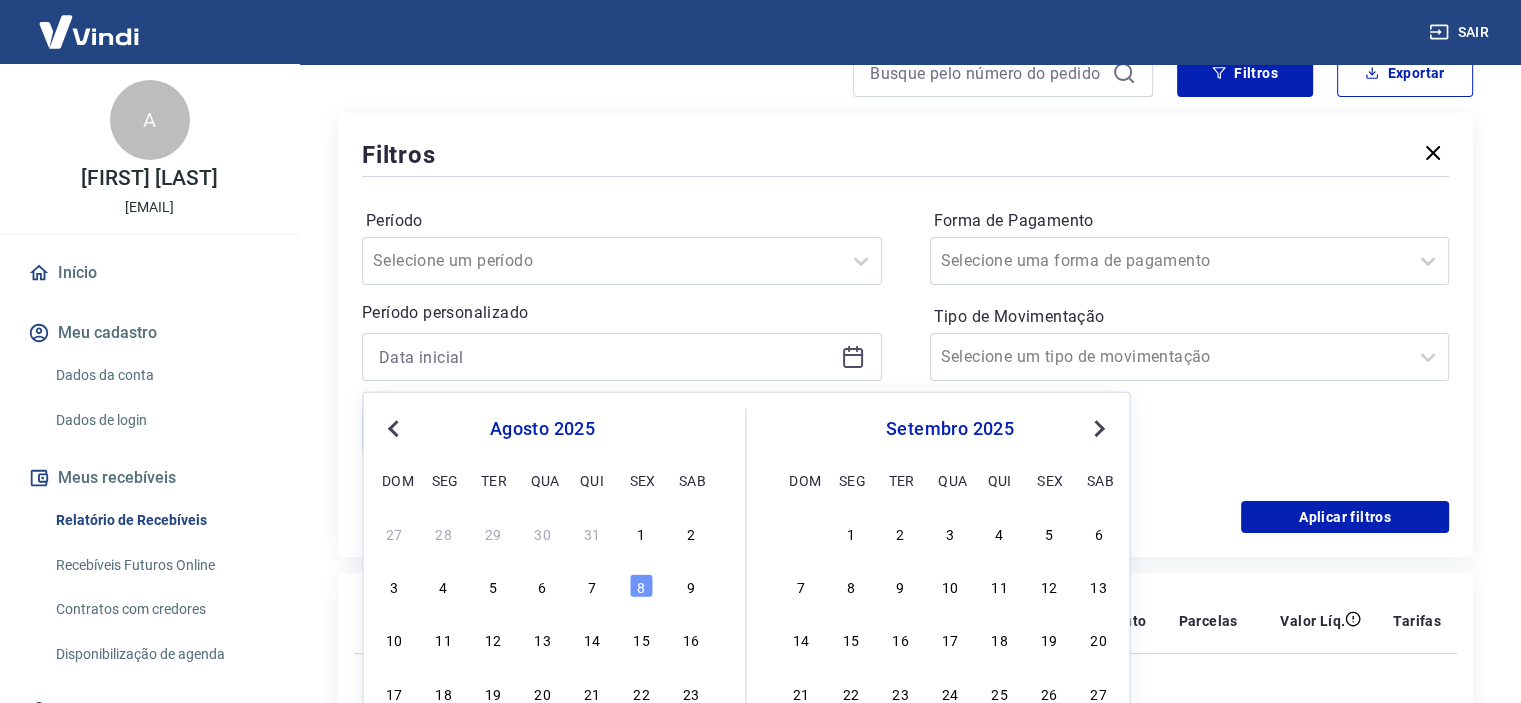 click on "Previous Month" at bounding box center [393, 429] 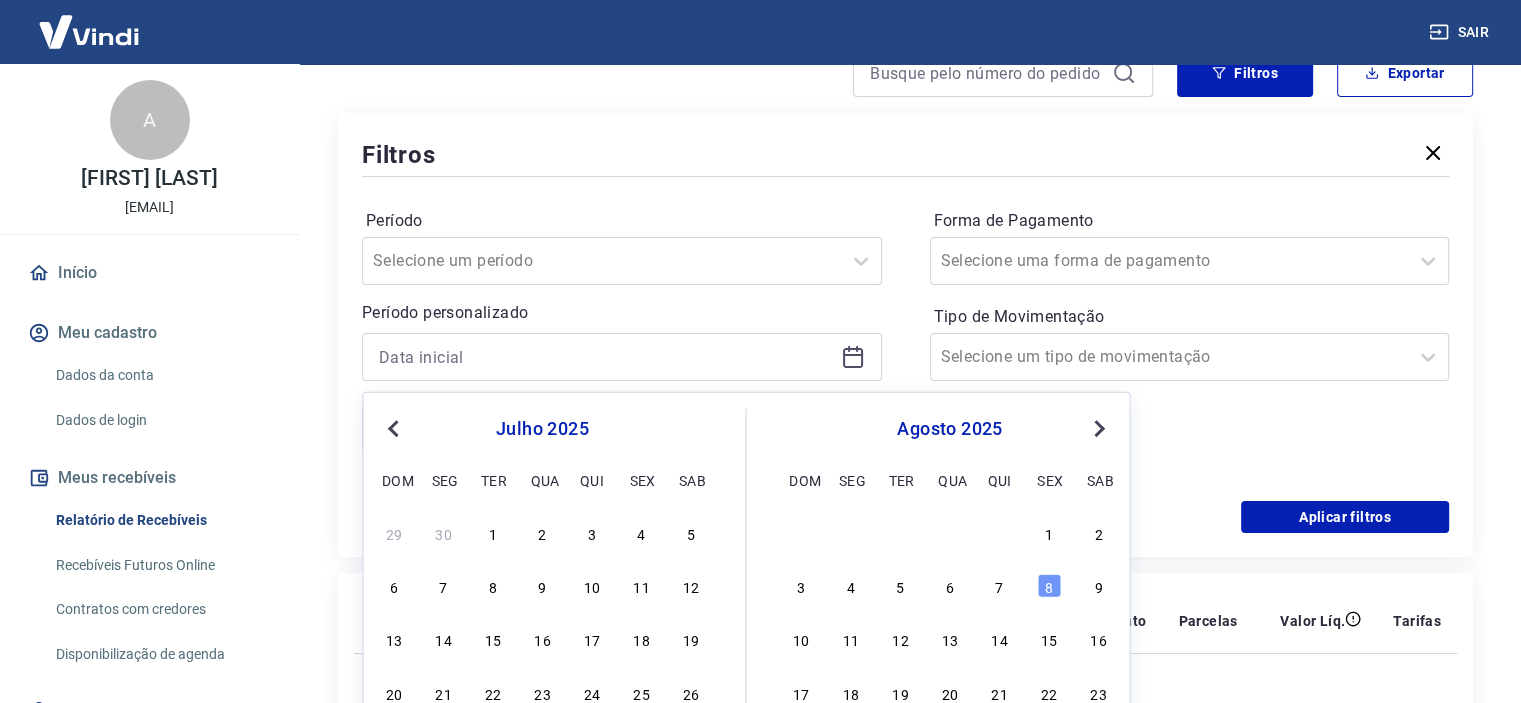click on "Previous Month" at bounding box center [393, 429] 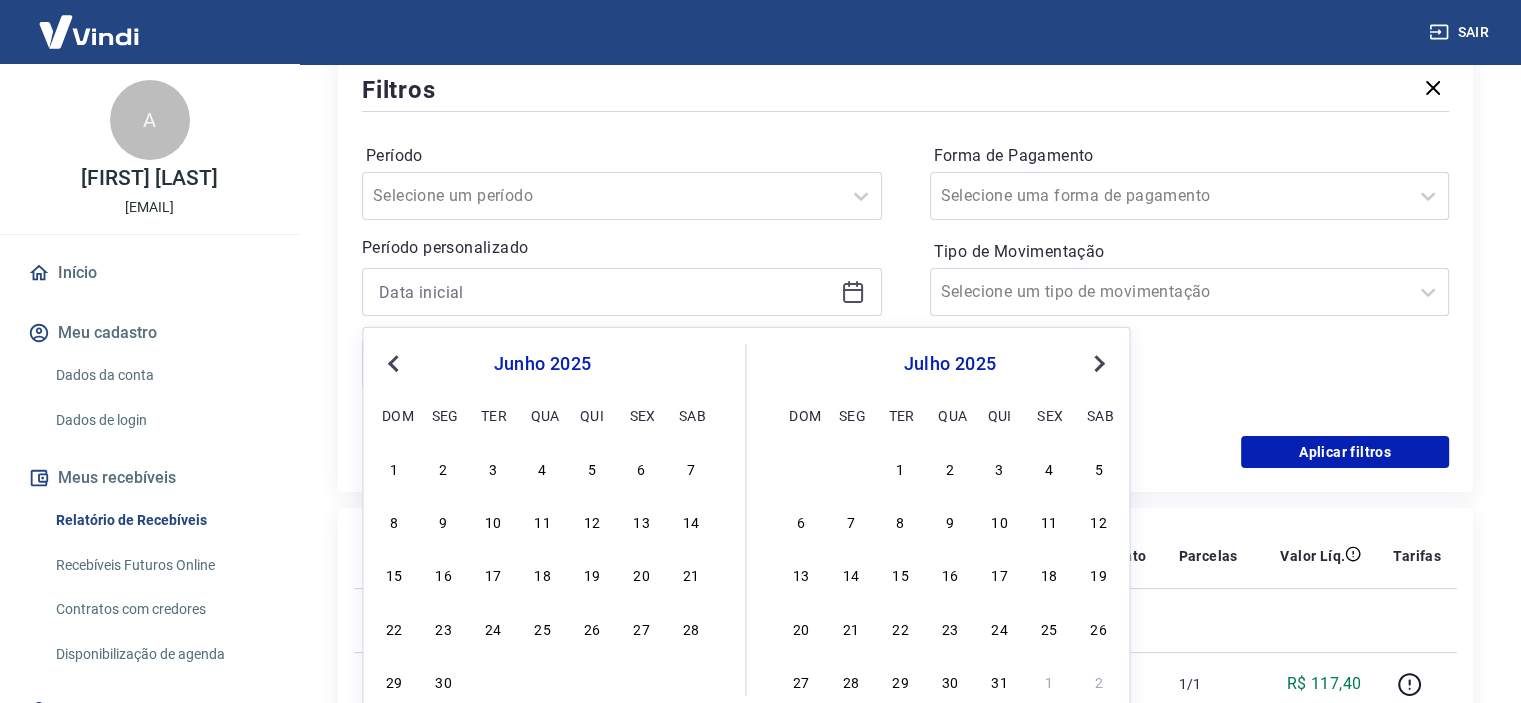 scroll, scrollTop: 300, scrollLeft: 0, axis: vertical 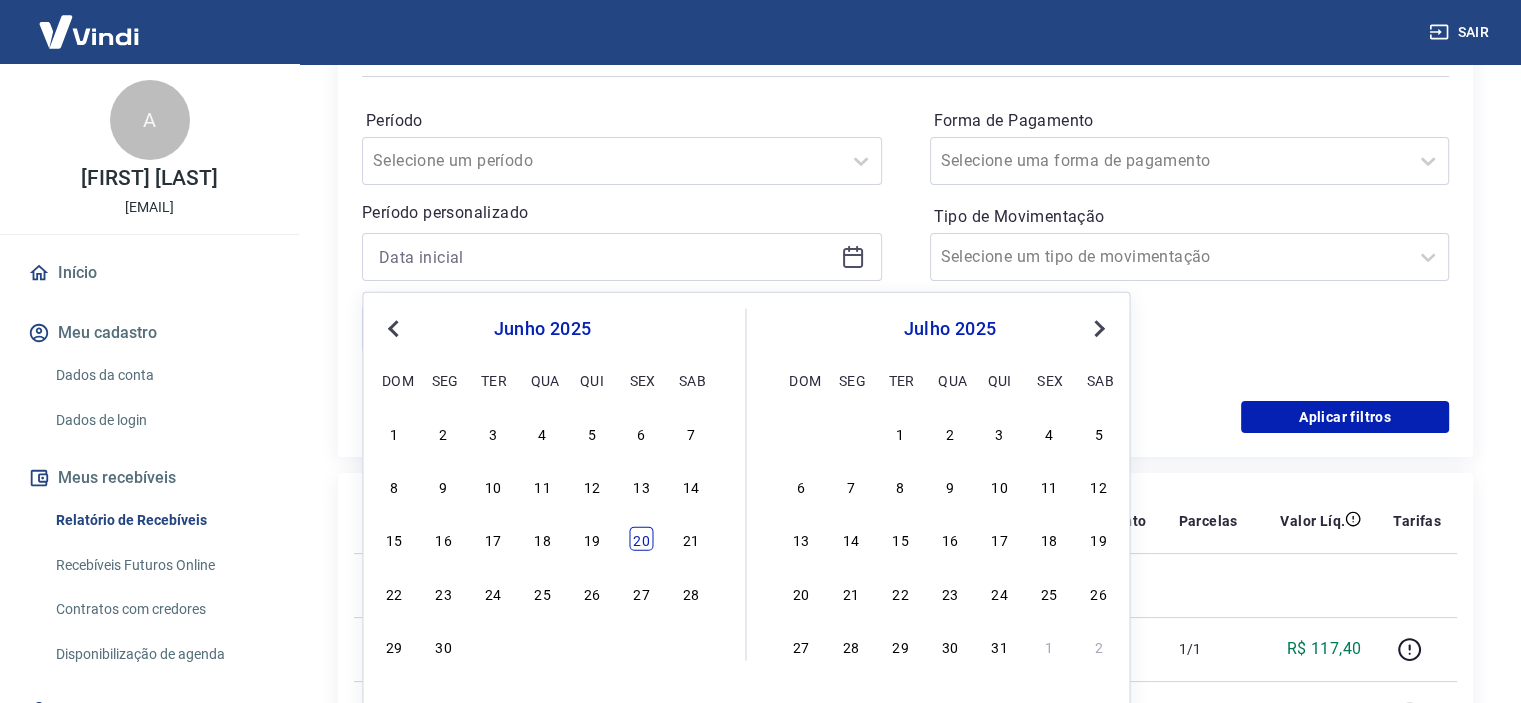 click on "20" at bounding box center (641, 539) 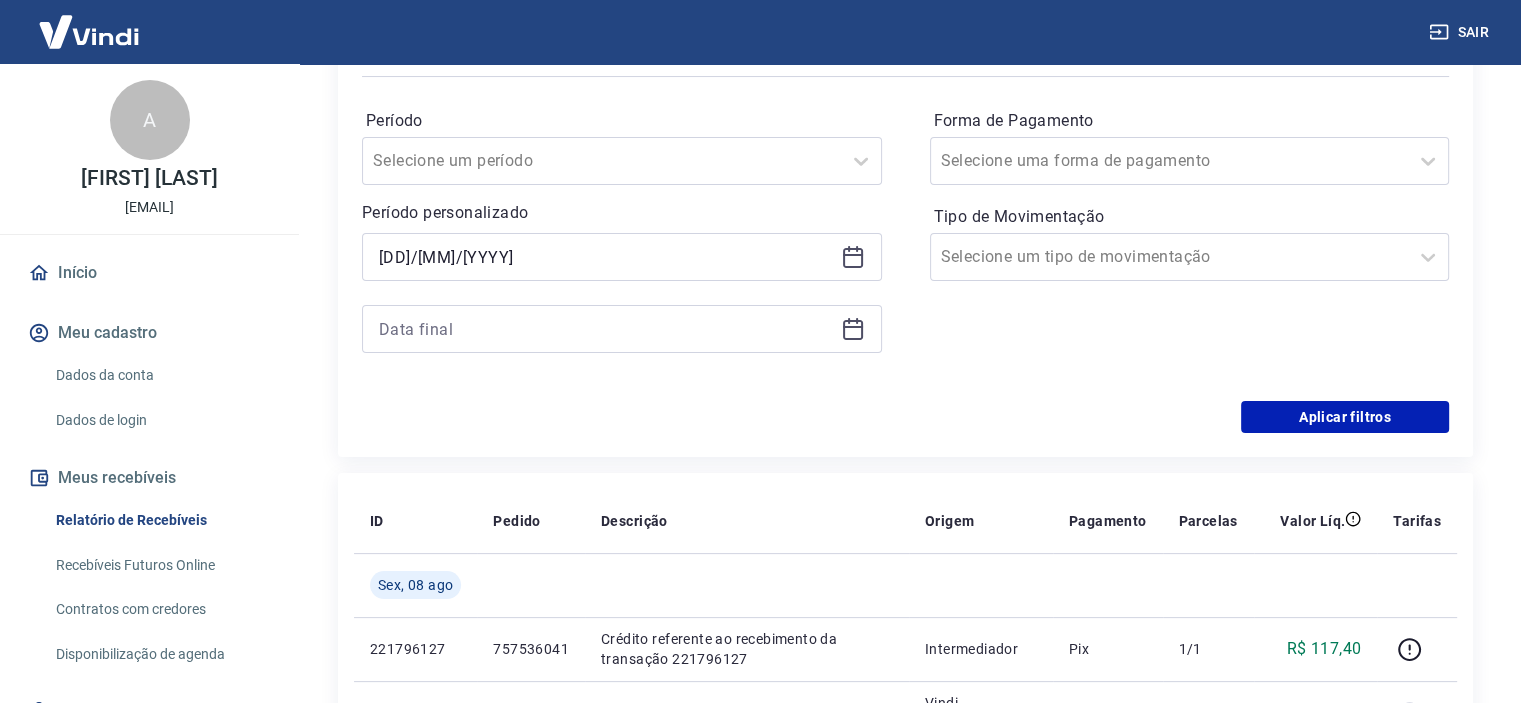 click 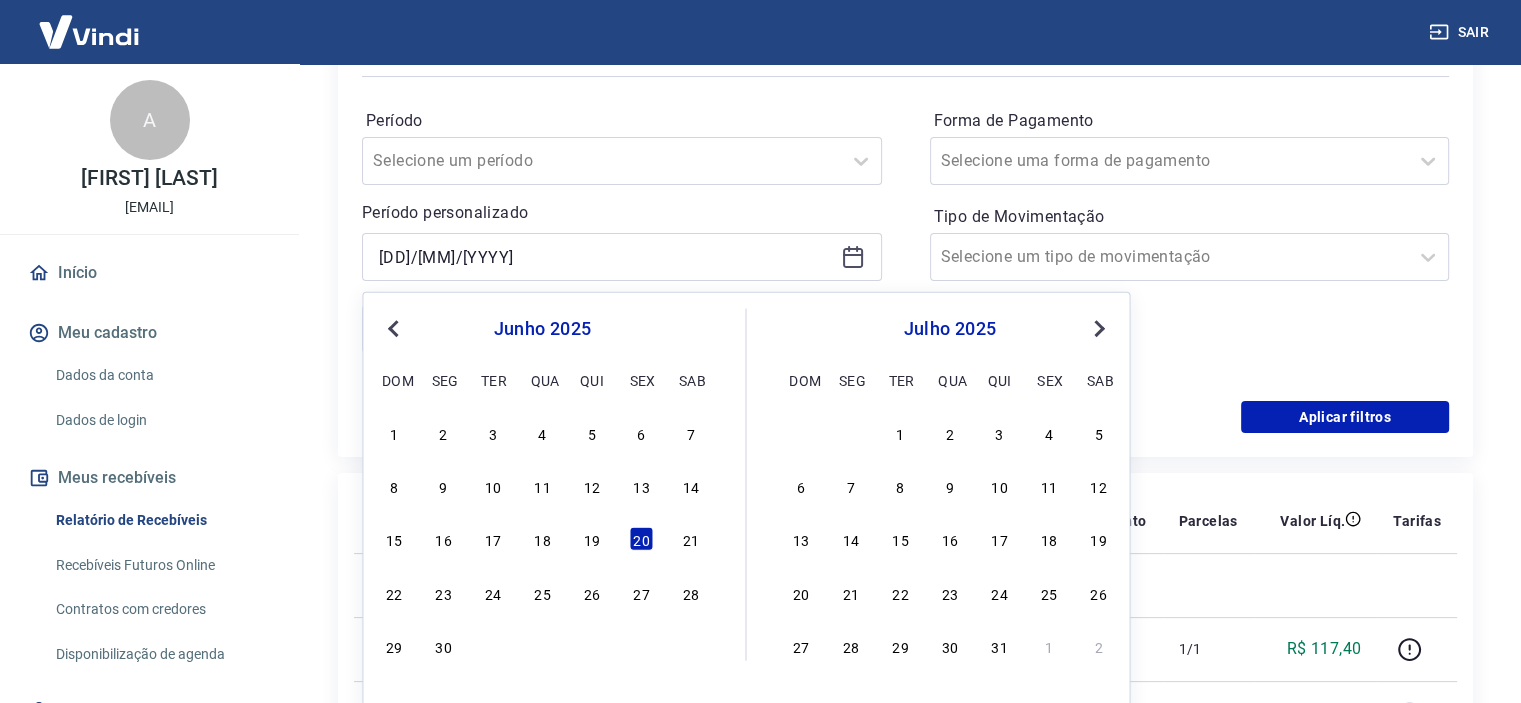 click on "Previous Month" at bounding box center (393, 329) 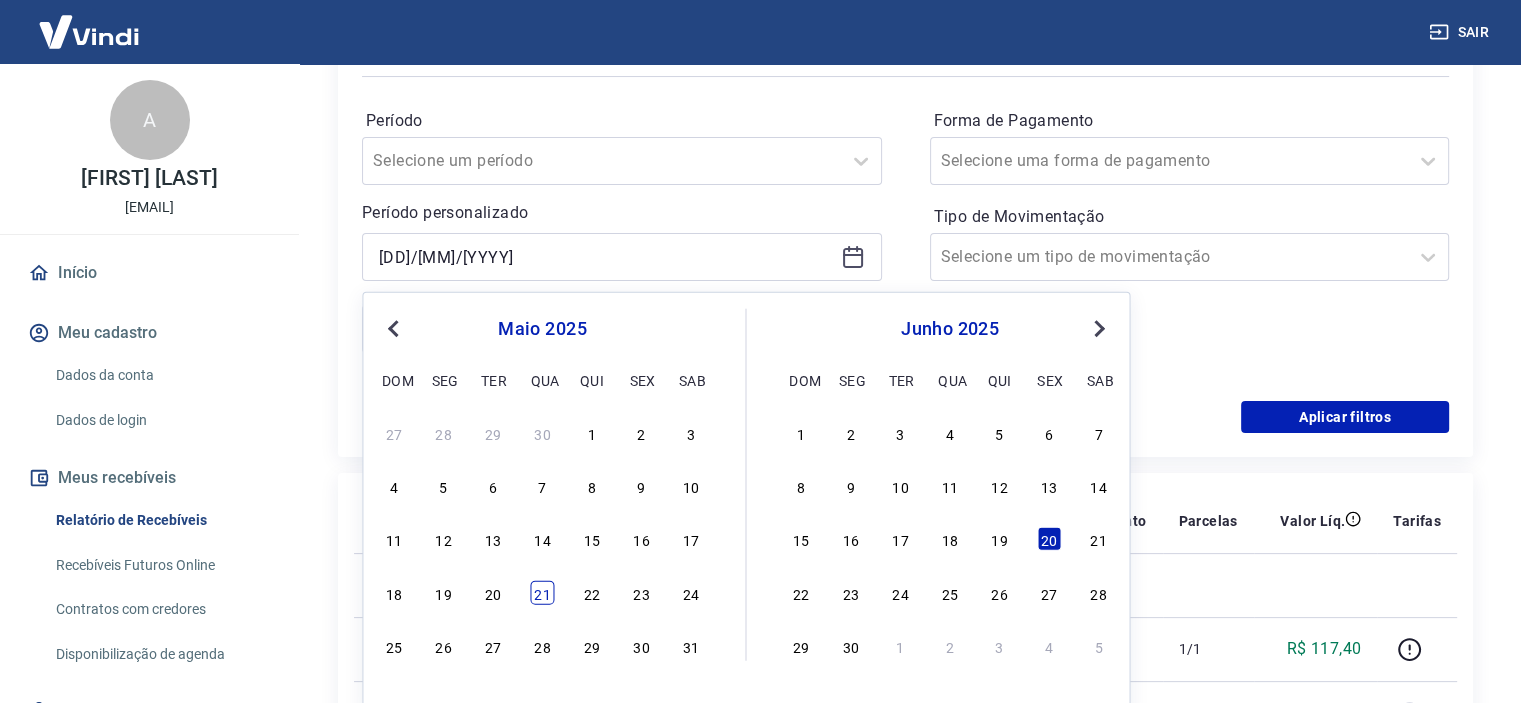 click on "21" at bounding box center (542, 592) 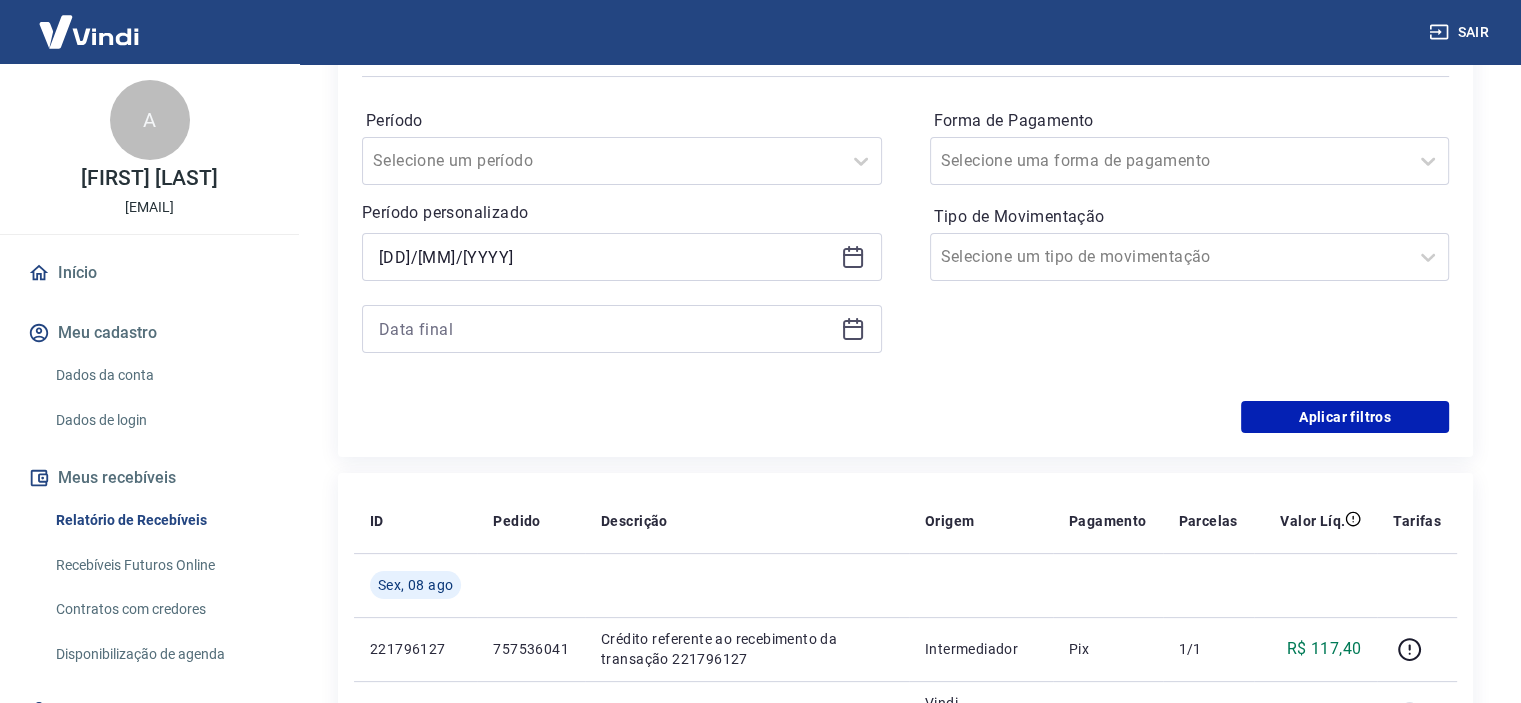 click 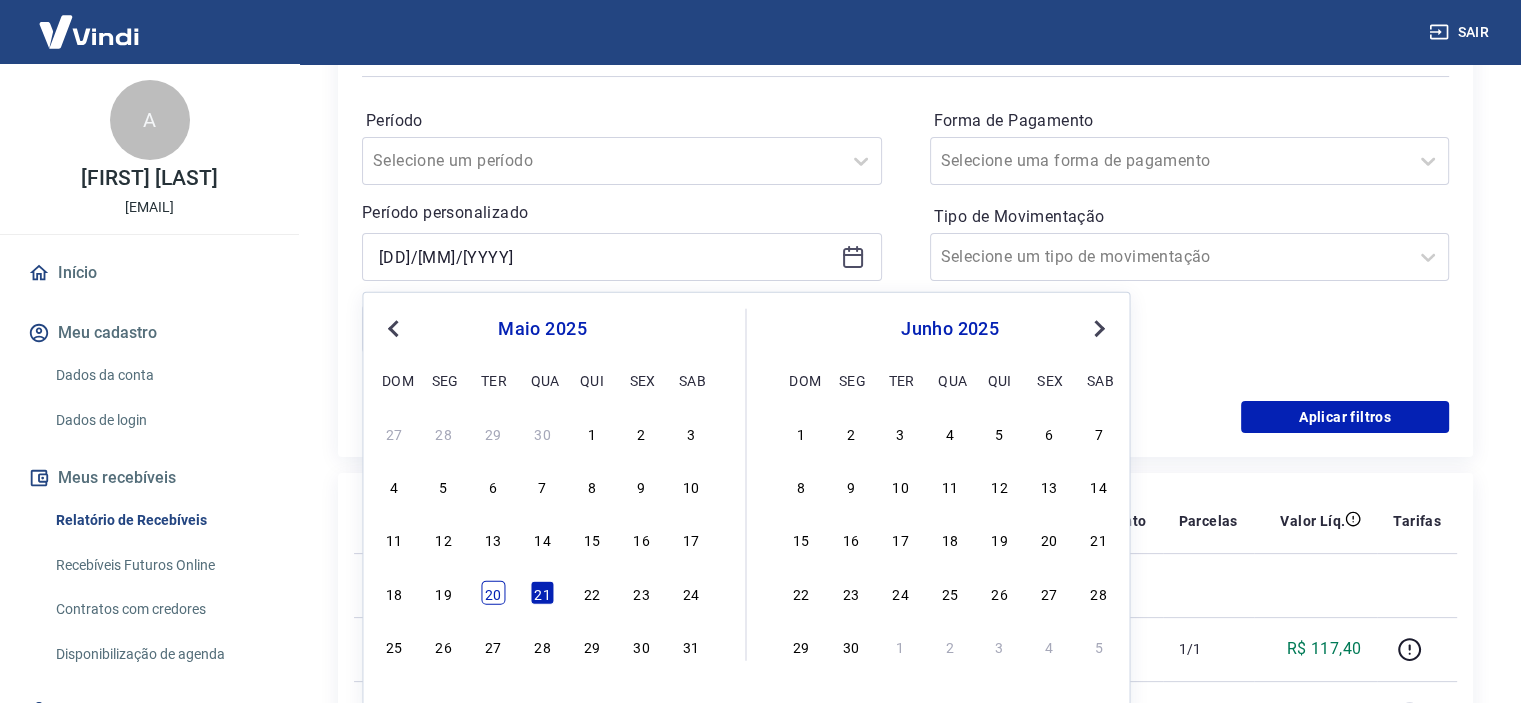 click on "20" at bounding box center [493, 592] 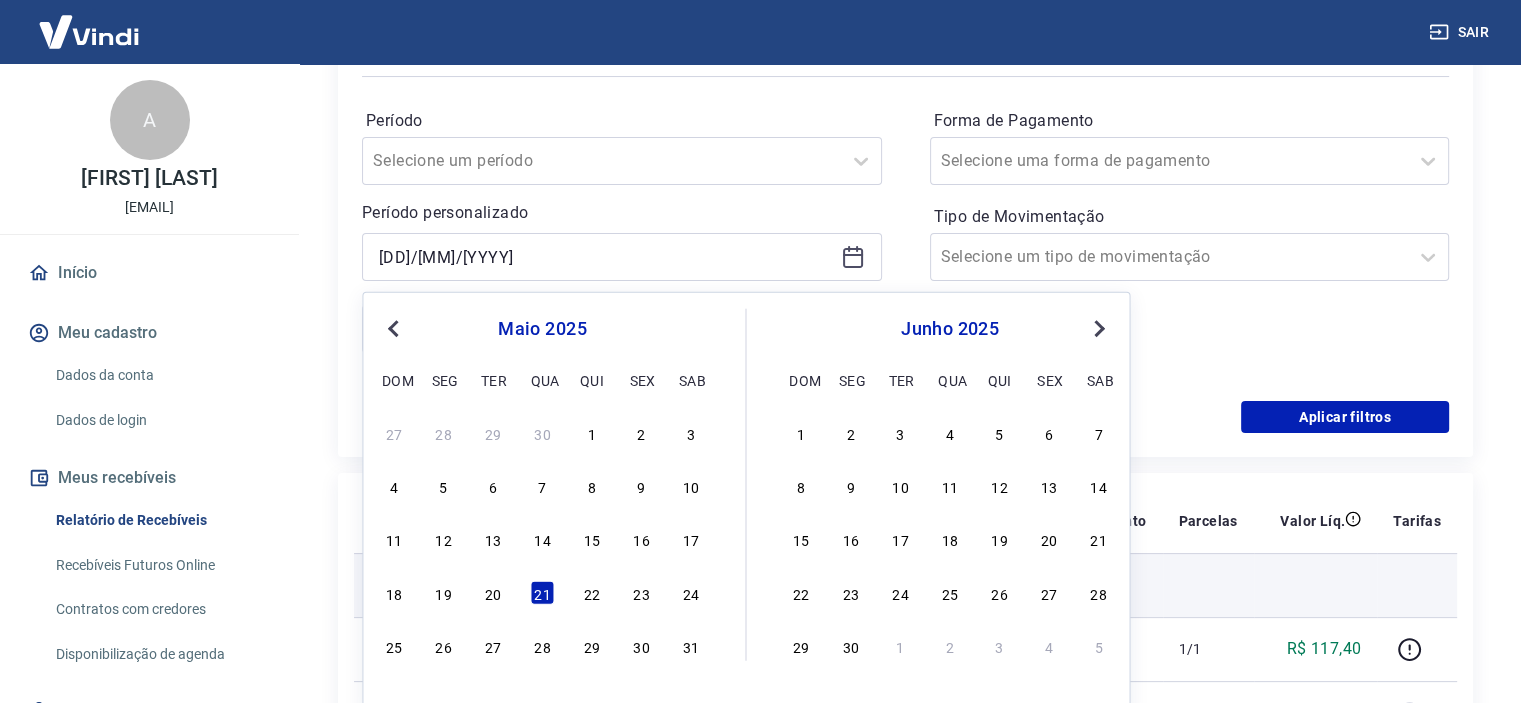 type on "[DD]/[MM]/[YYYY]" 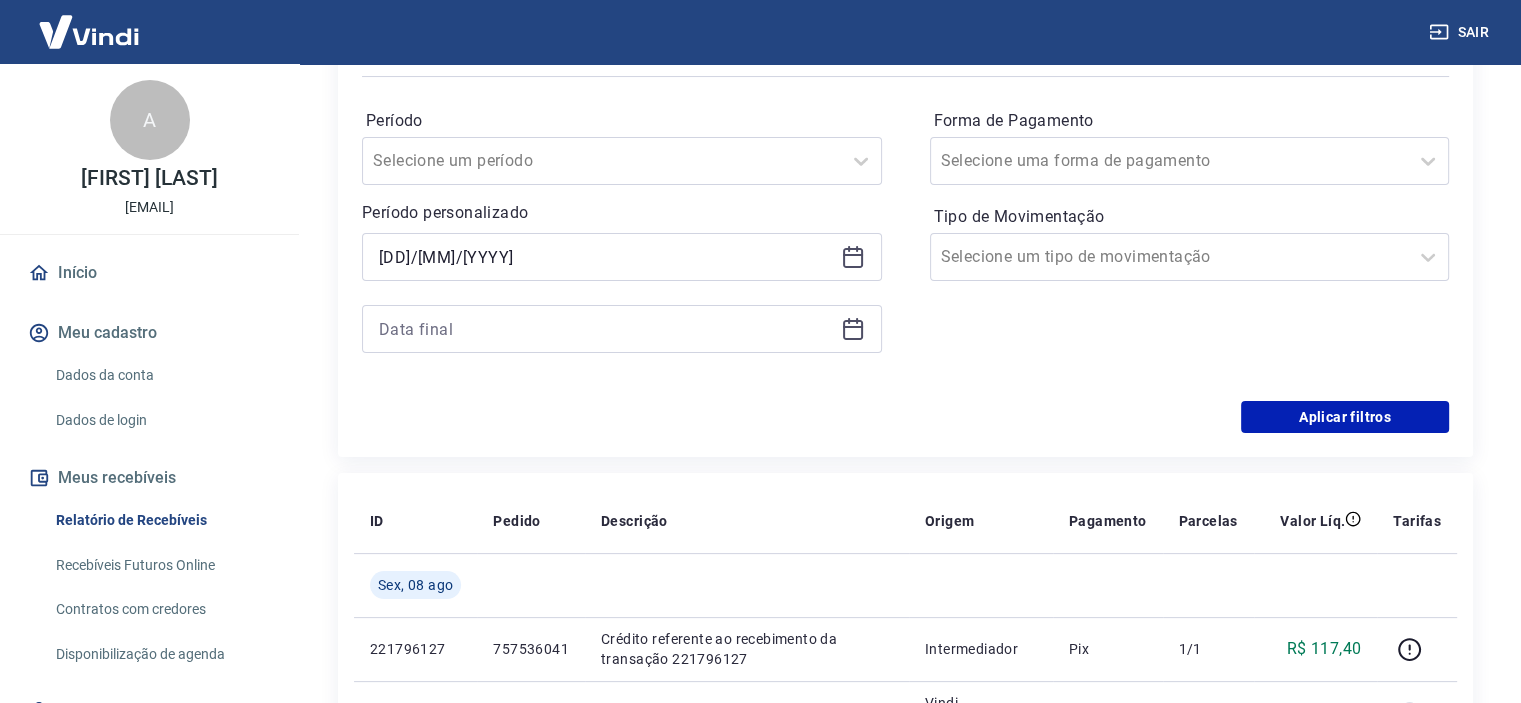 click at bounding box center (622, 329) 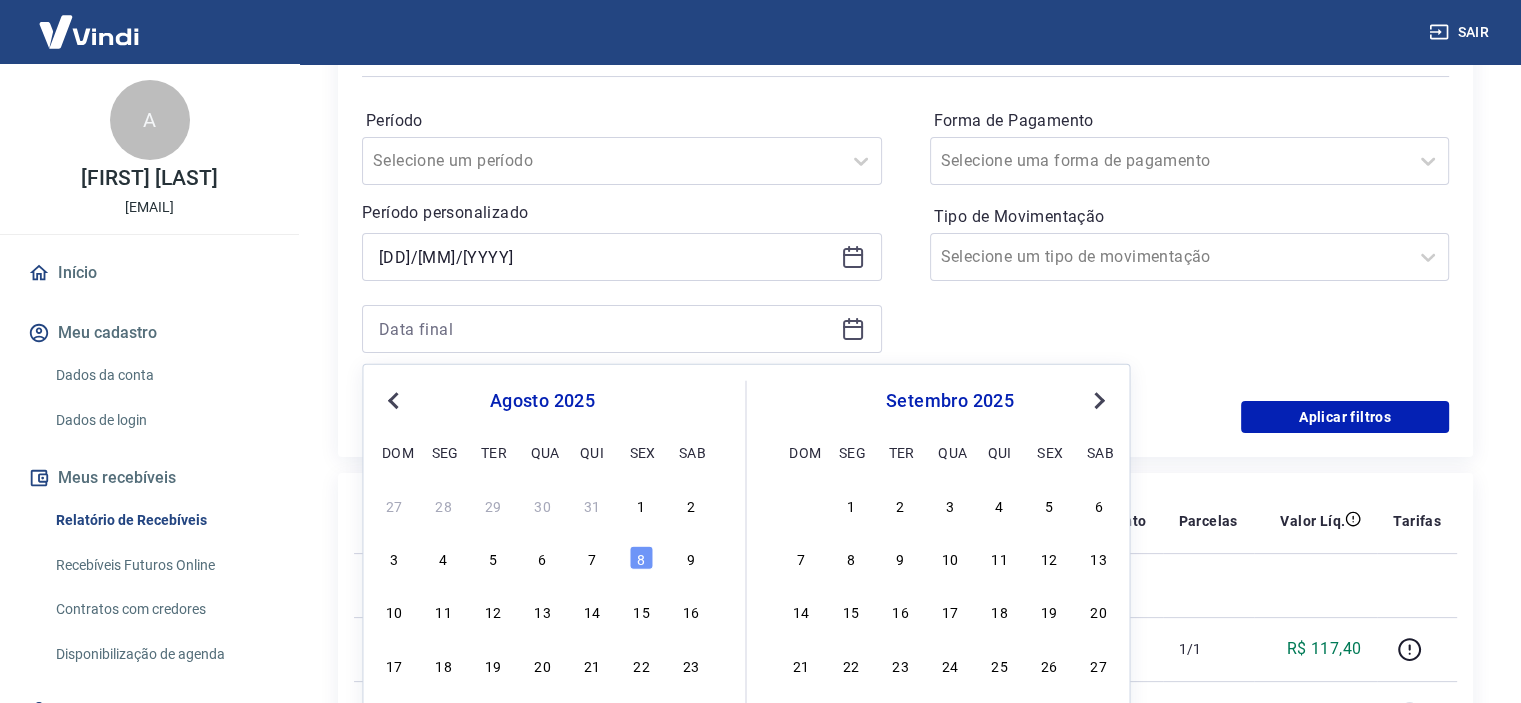 click on "Previous Month" at bounding box center [393, 401] 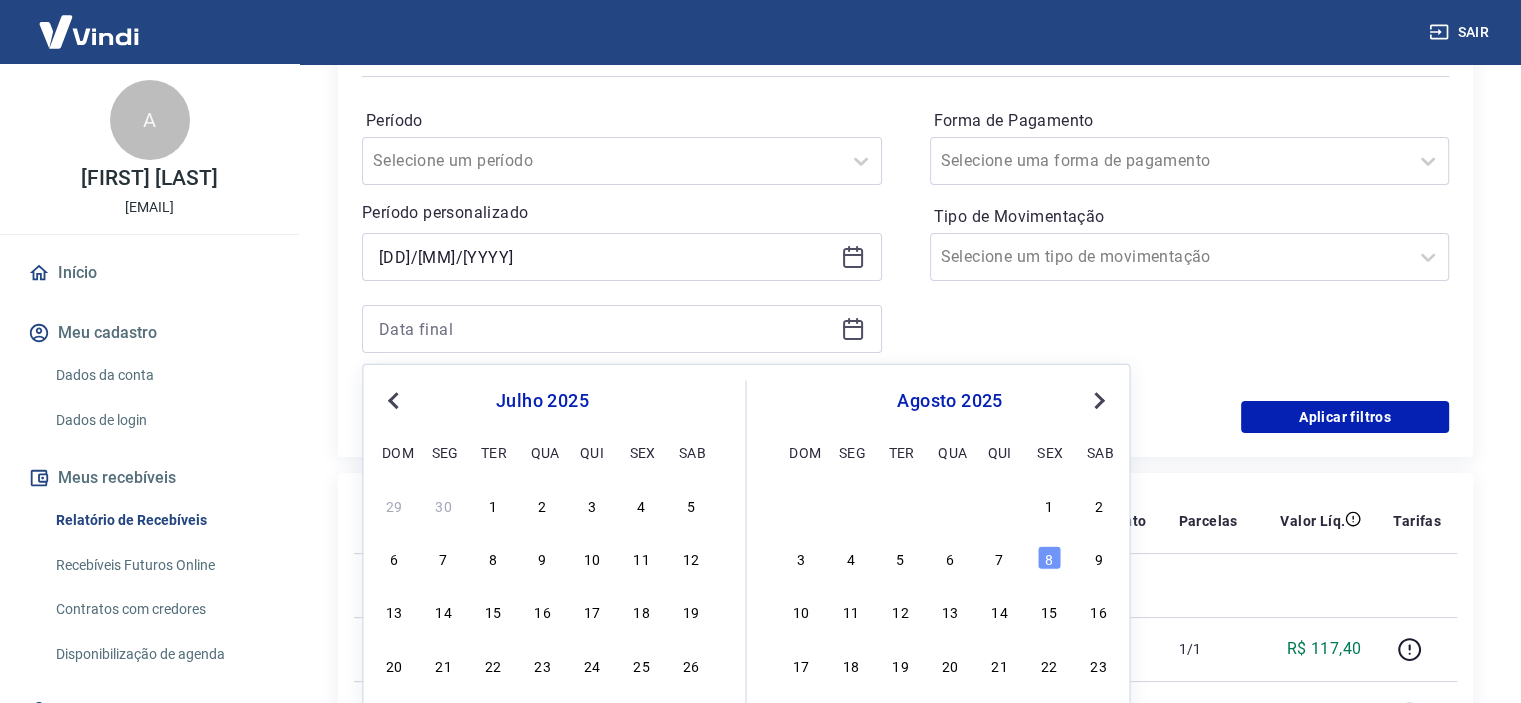 click on "Previous Month" at bounding box center (395, 399) 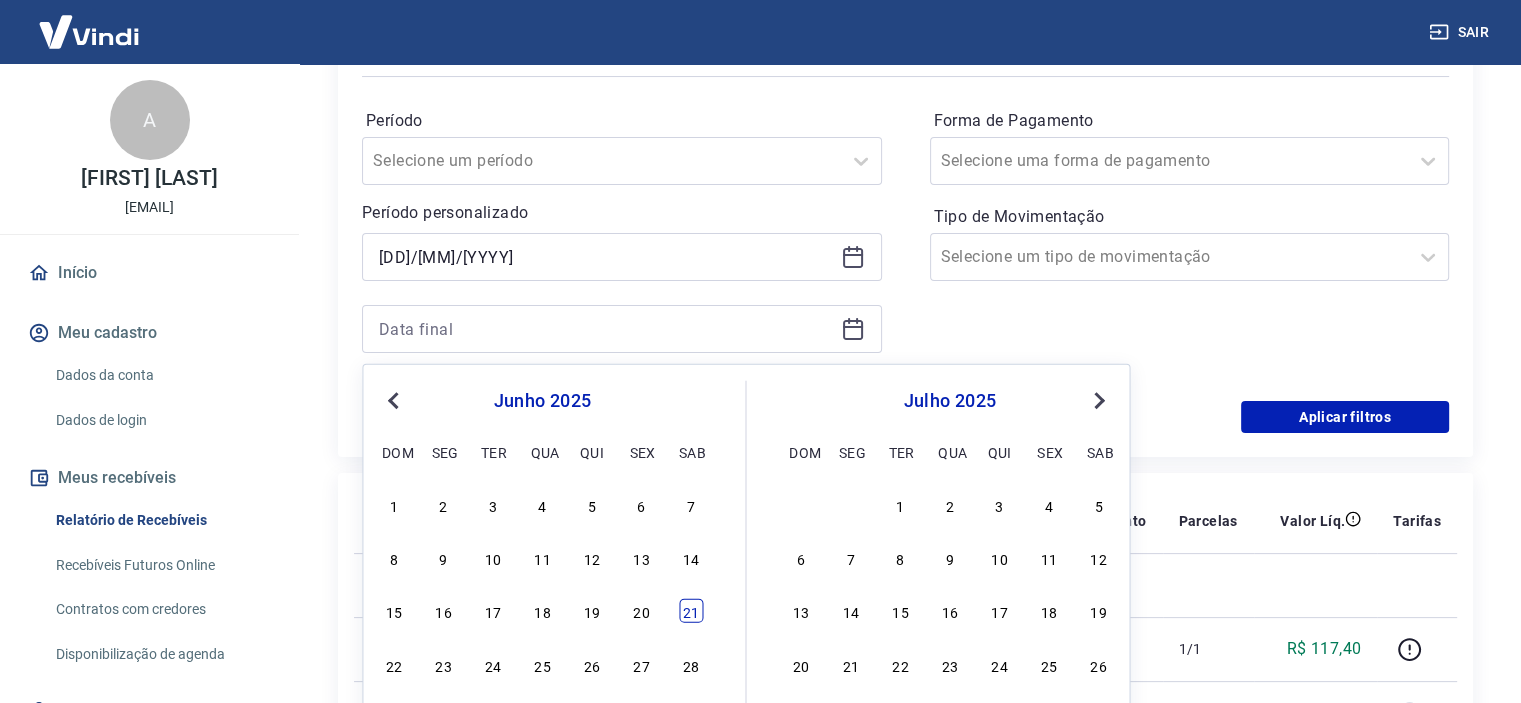 click on "21" at bounding box center [691, 611] 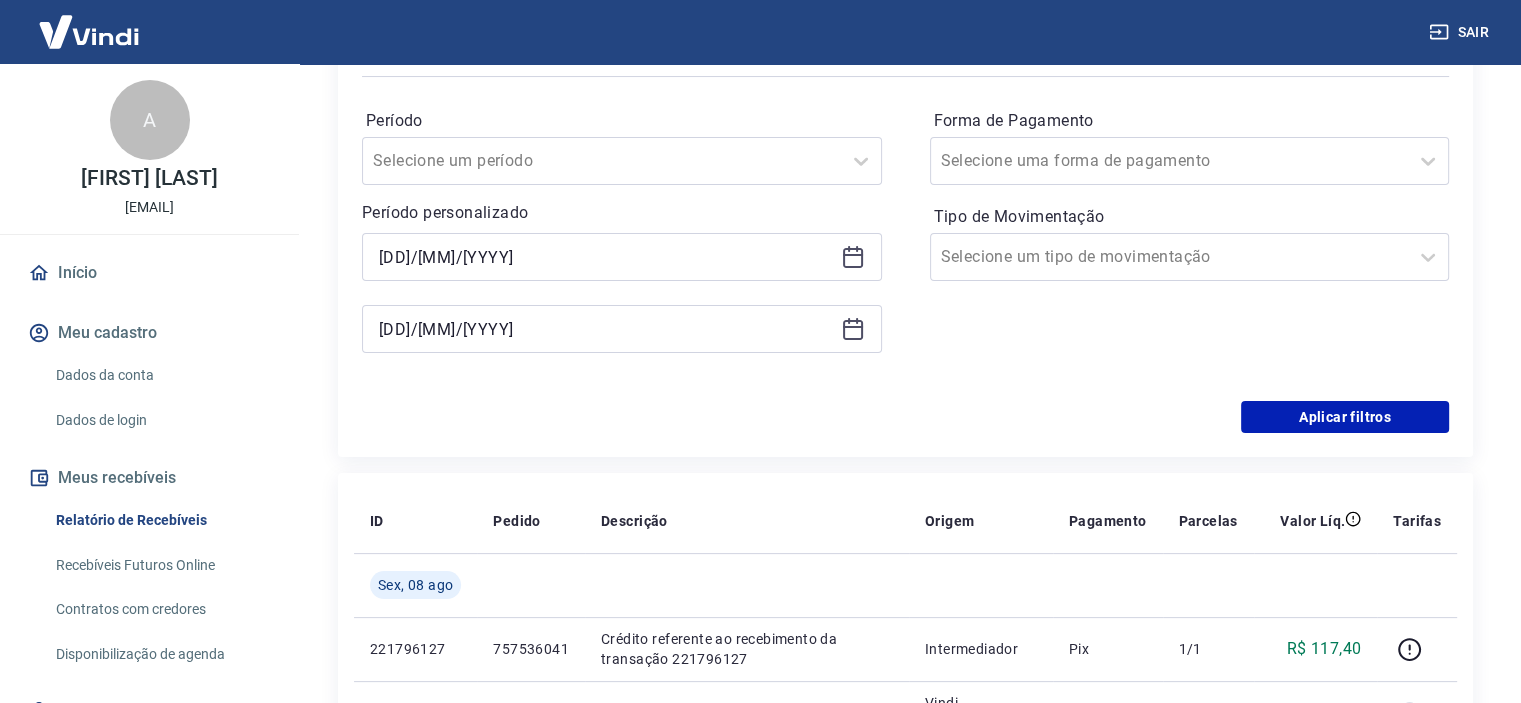 type on "[DD]/[MM]/[YYYY]" 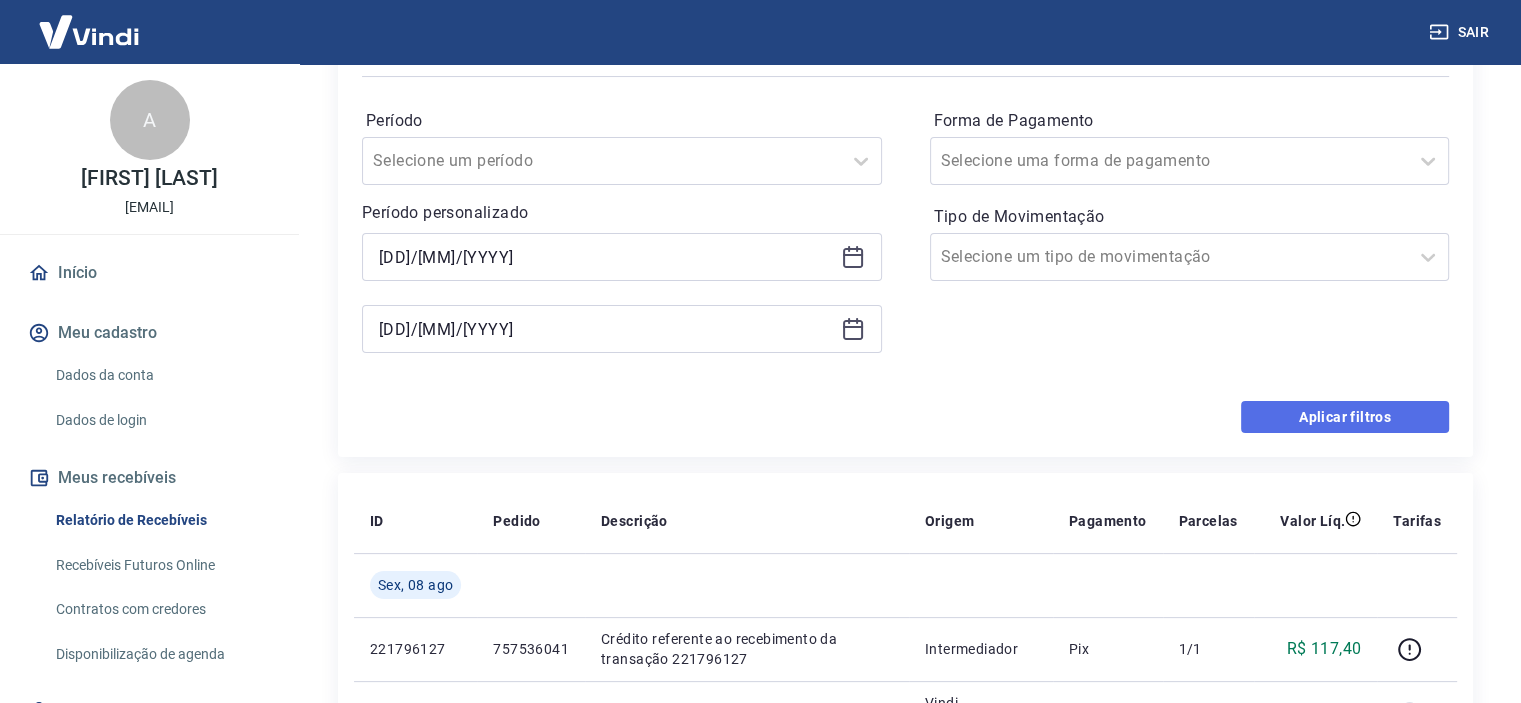click on "Aplicar filtros" at bounding box center (1345, 417) 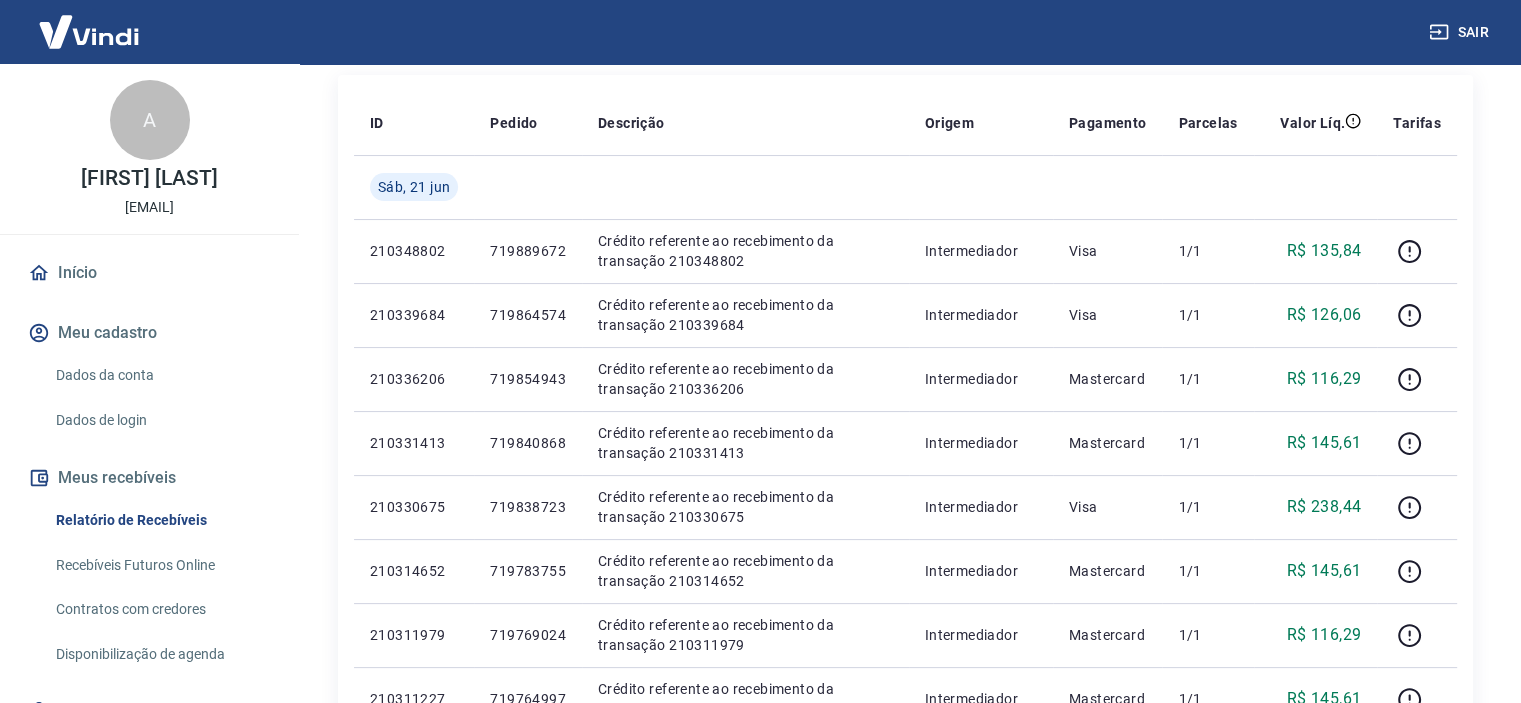 scroll, scrollTop: 0, scrollLeft: 0, axis: both 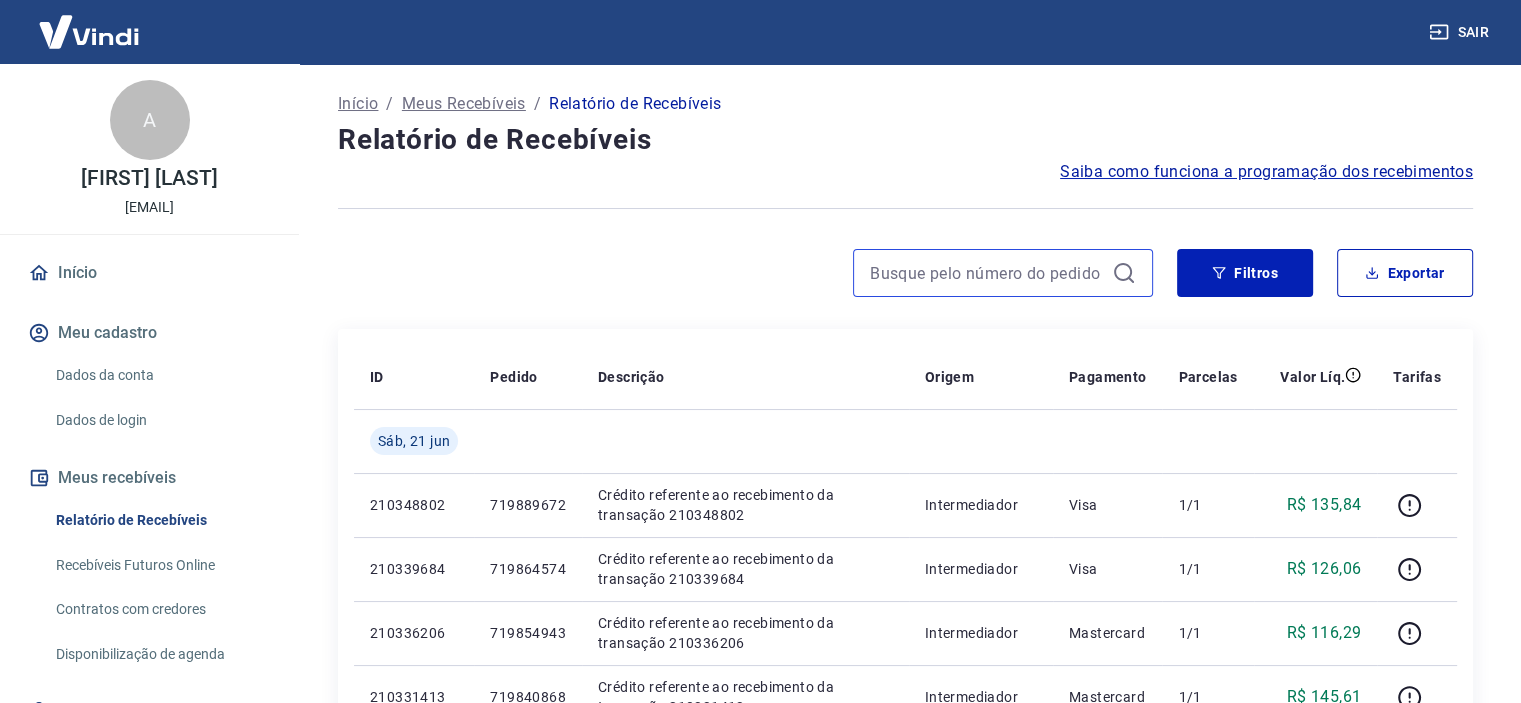 click at bounding box center (987, 273) 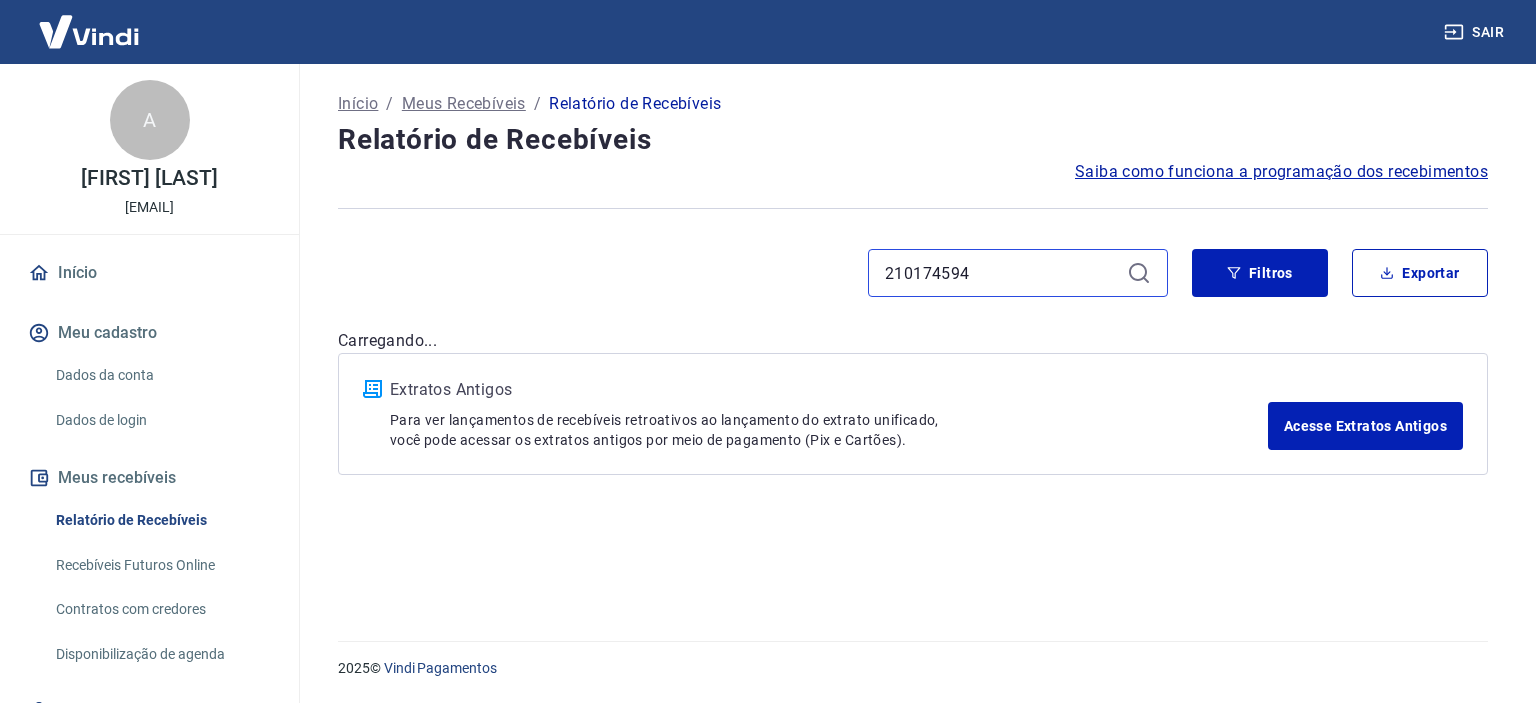 type on "210174594" 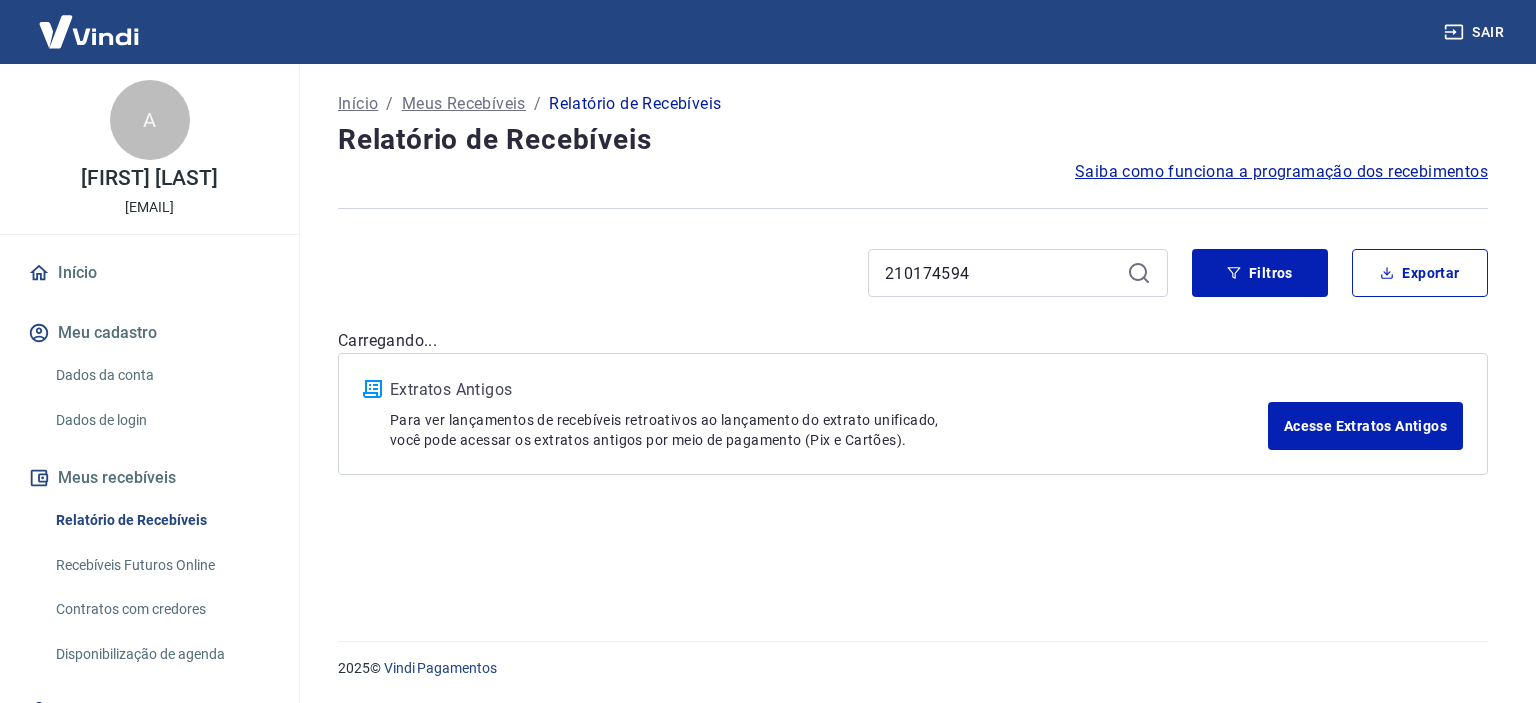 click on "210174594" at bounding box center [1018, 273] 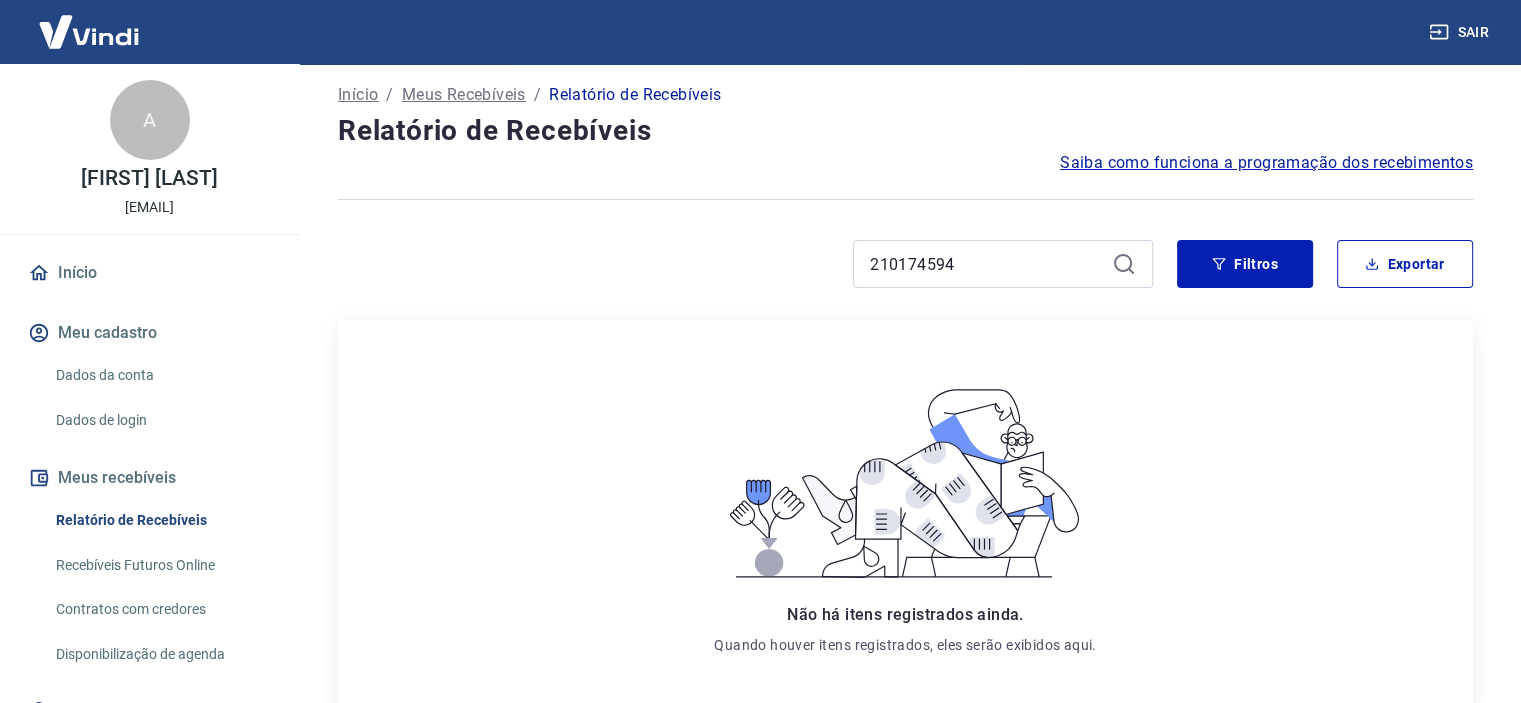 scroll, scrollTop: 0, scrollLeft: 0, axis: both 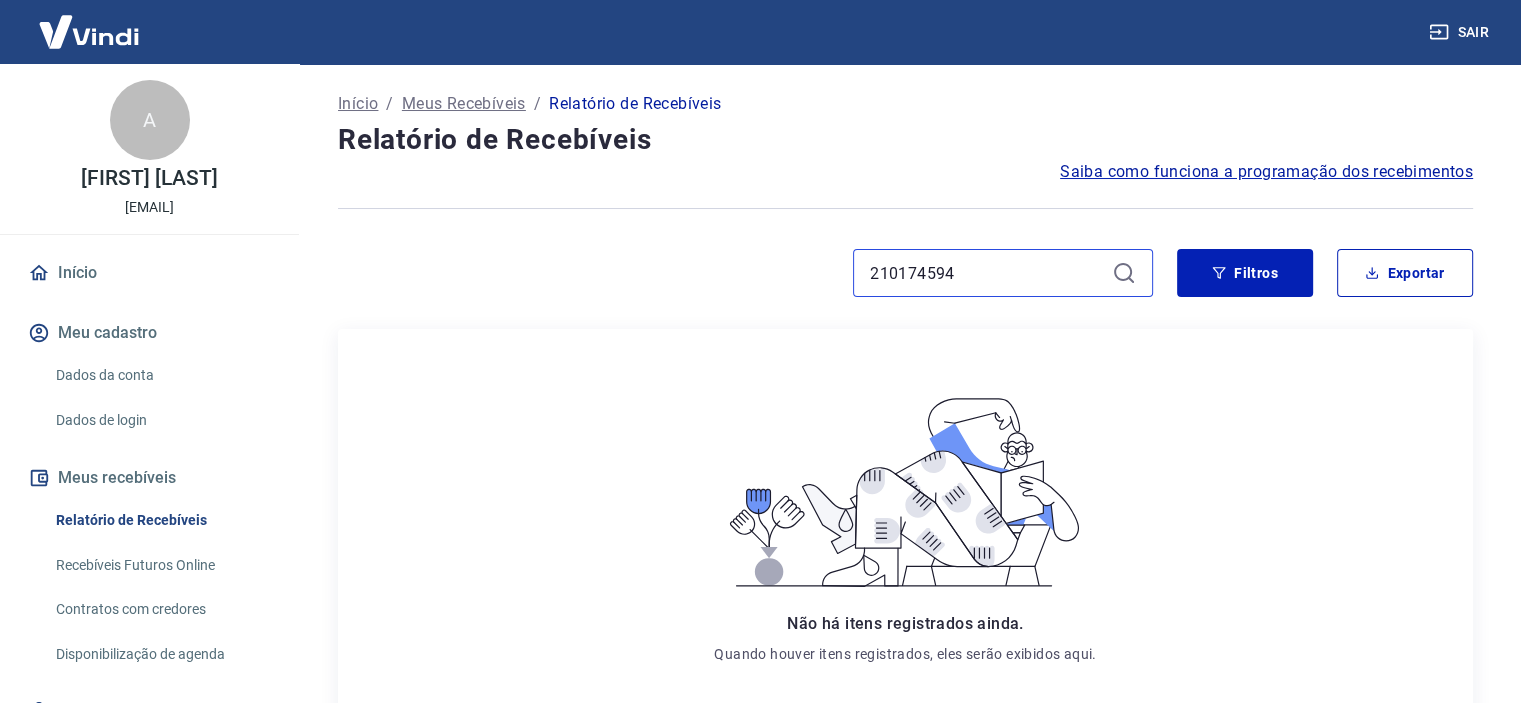 click on "210174594" at bounding box center (987, 273) 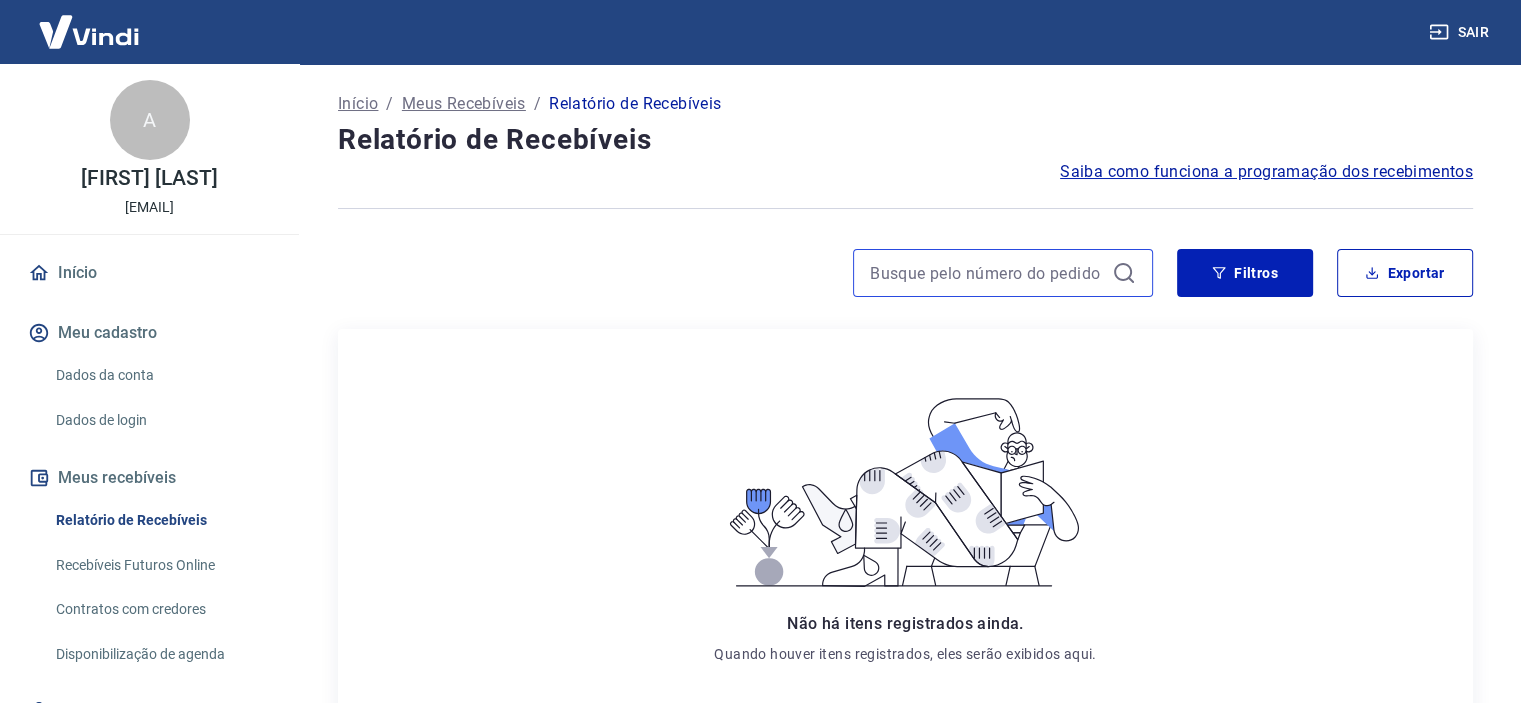 type 